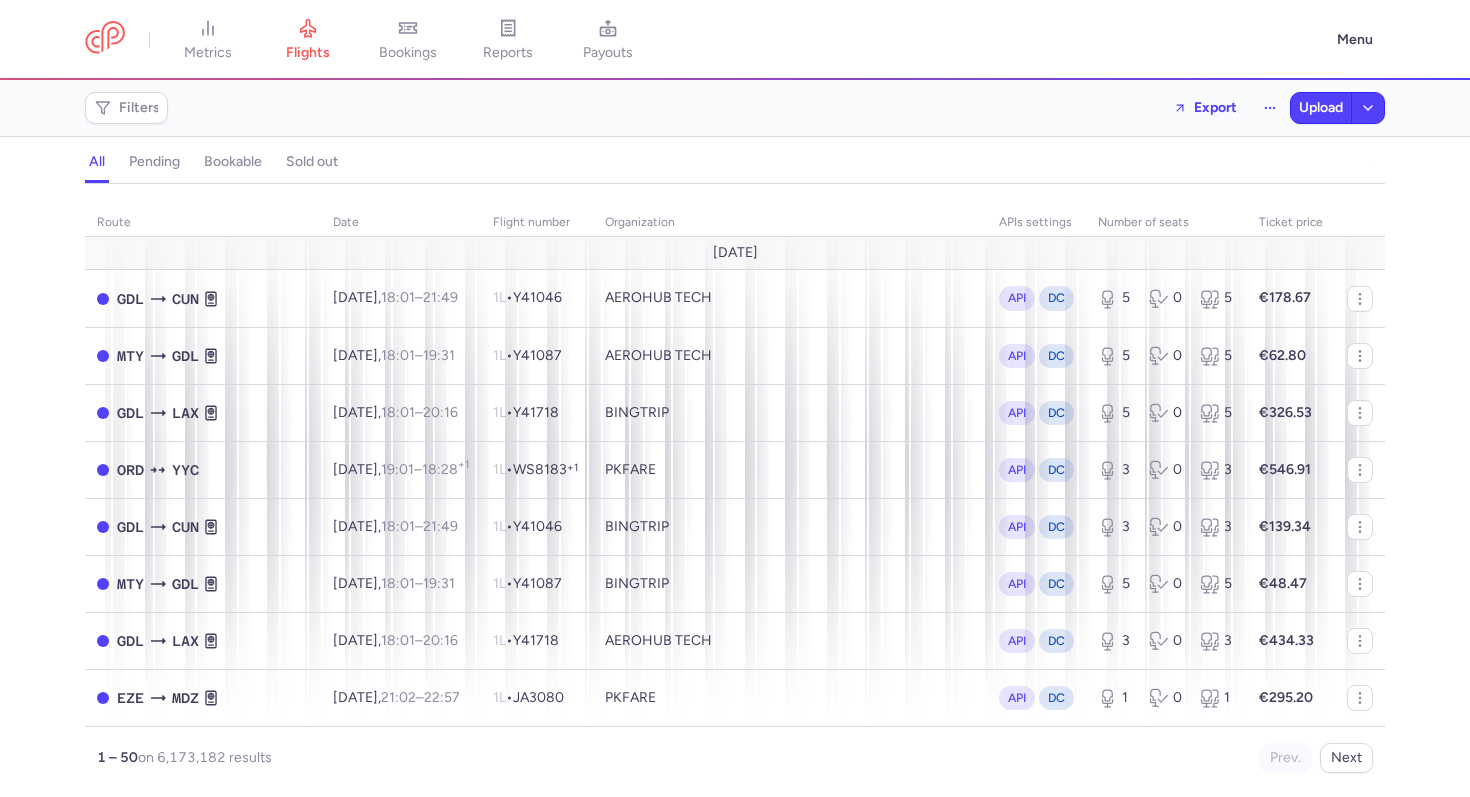 scroll, scrollTop: 0, scrollLeft: 0, axis: both 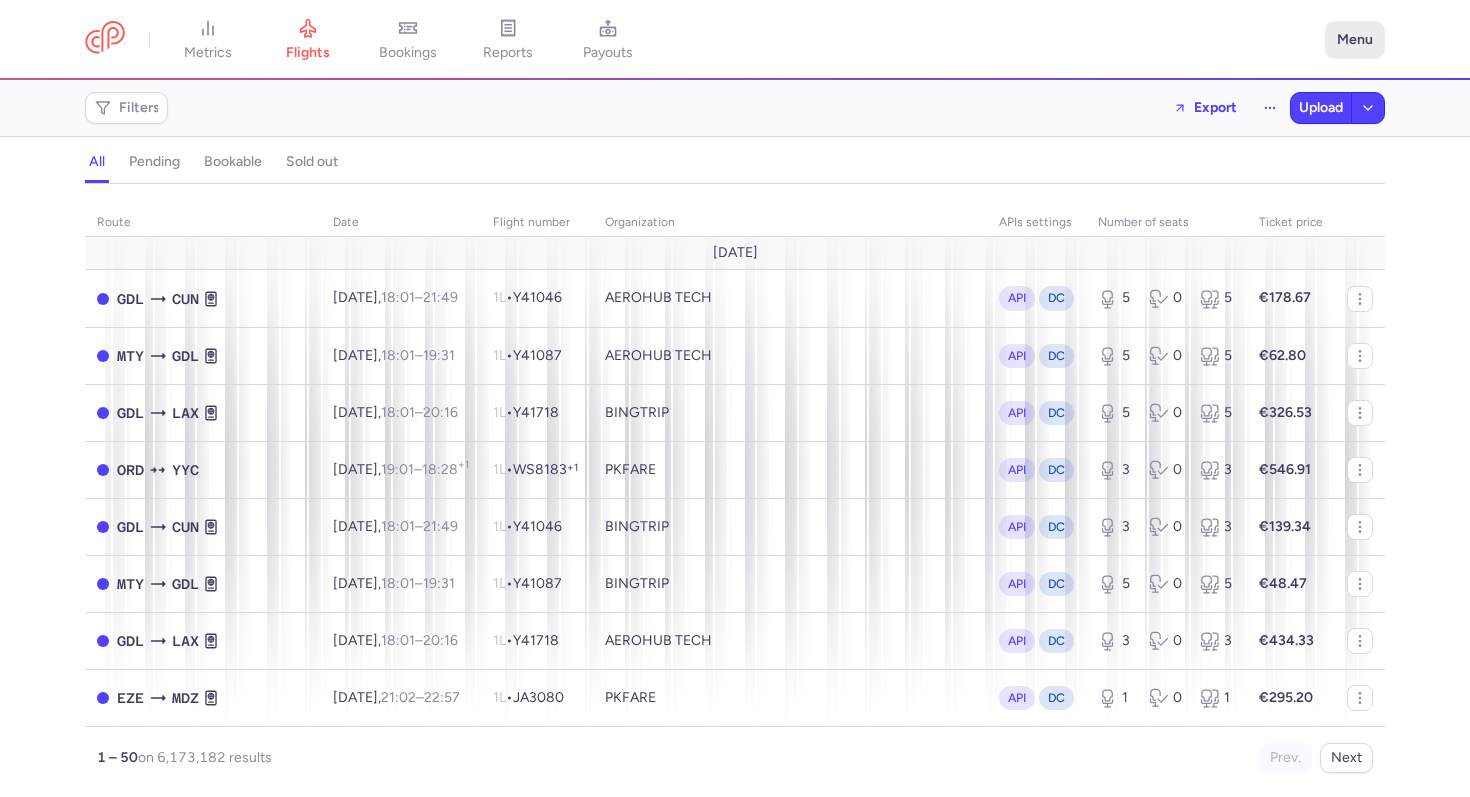 click on "Menu" at bounding box center [1355, 40] 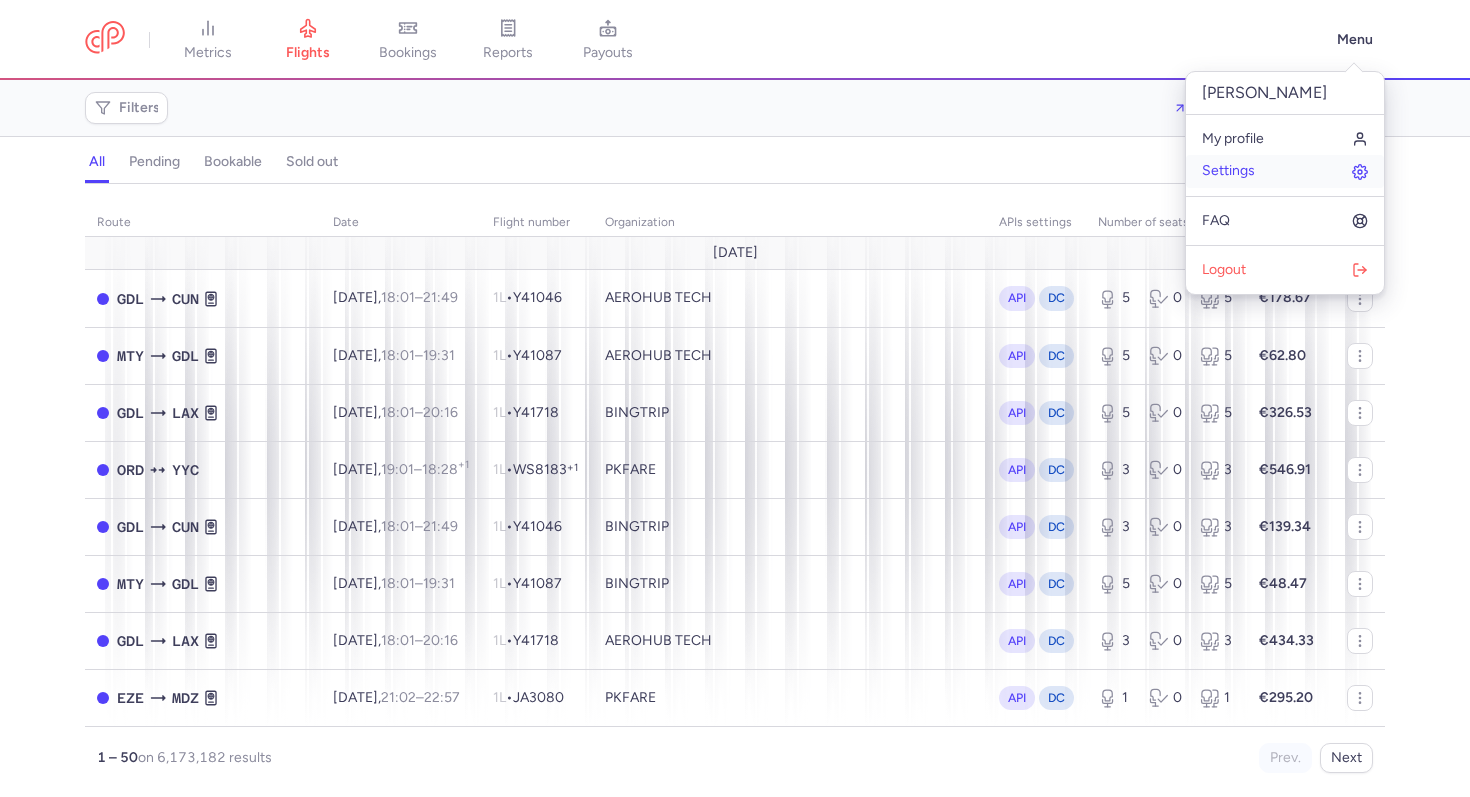 click on "Settings" at bounding box center [1228, 171] 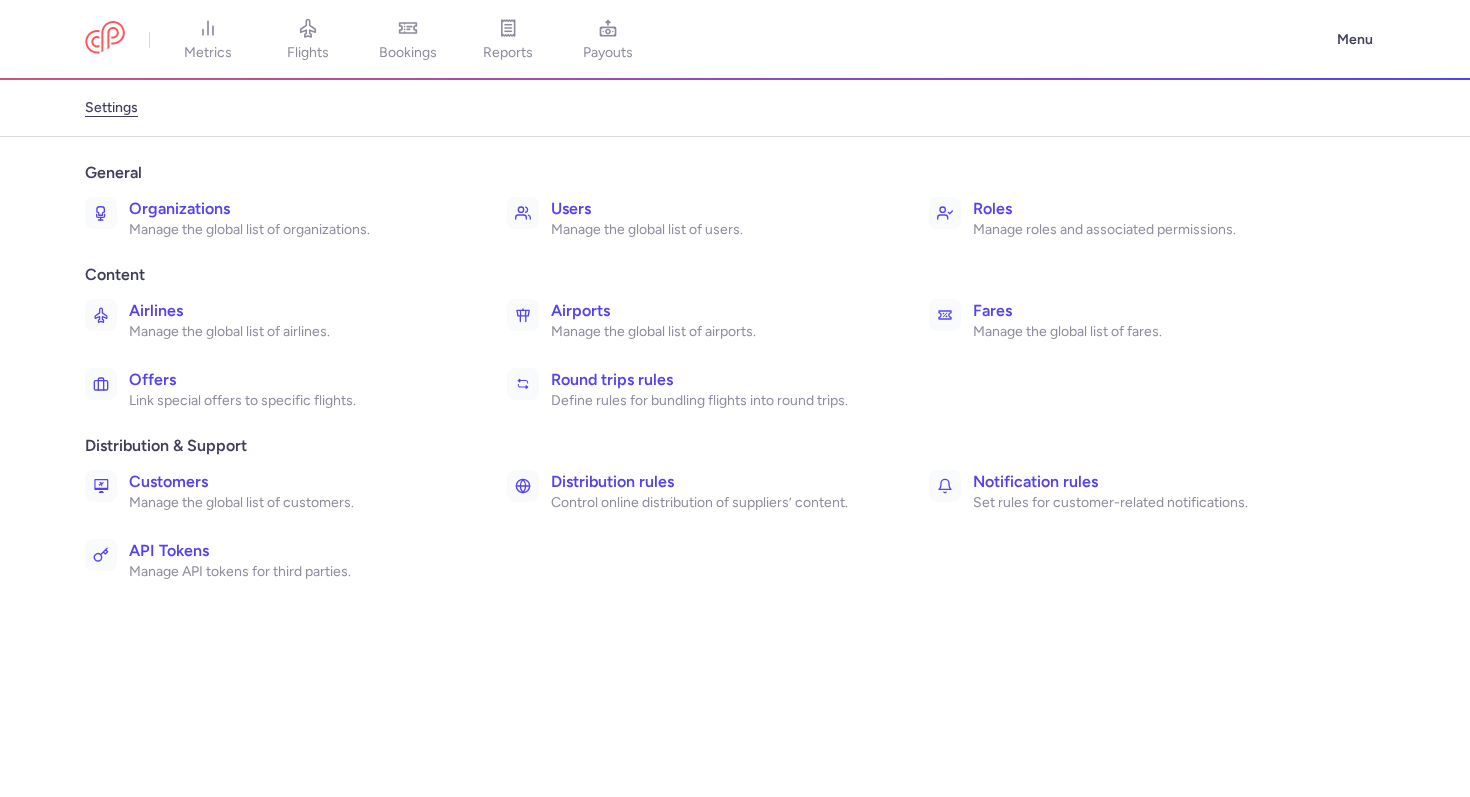 click on "Airports" at bounding box center (718, 311) 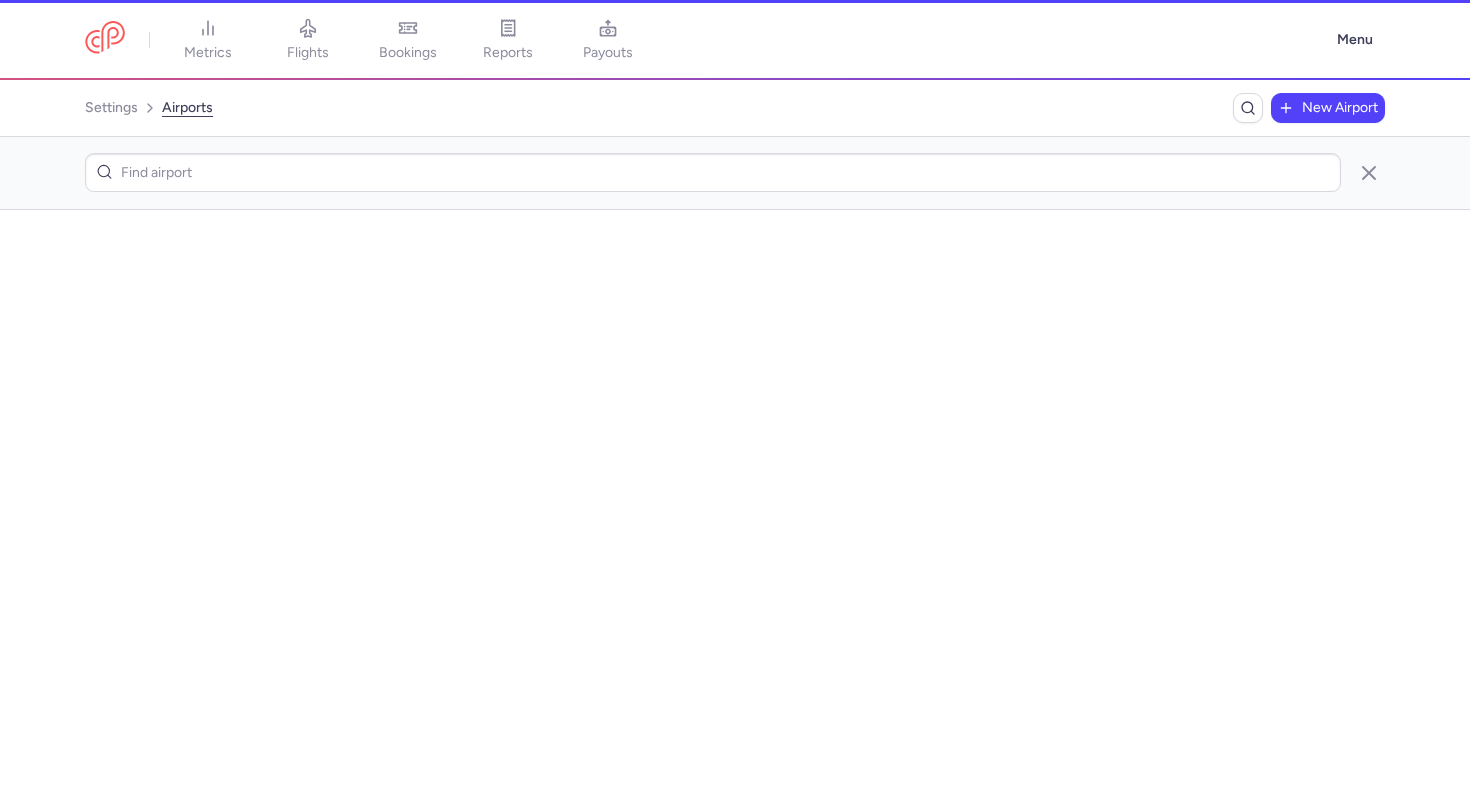 scroll, scrollTop: 0, scrollLeft: 0, axis: both 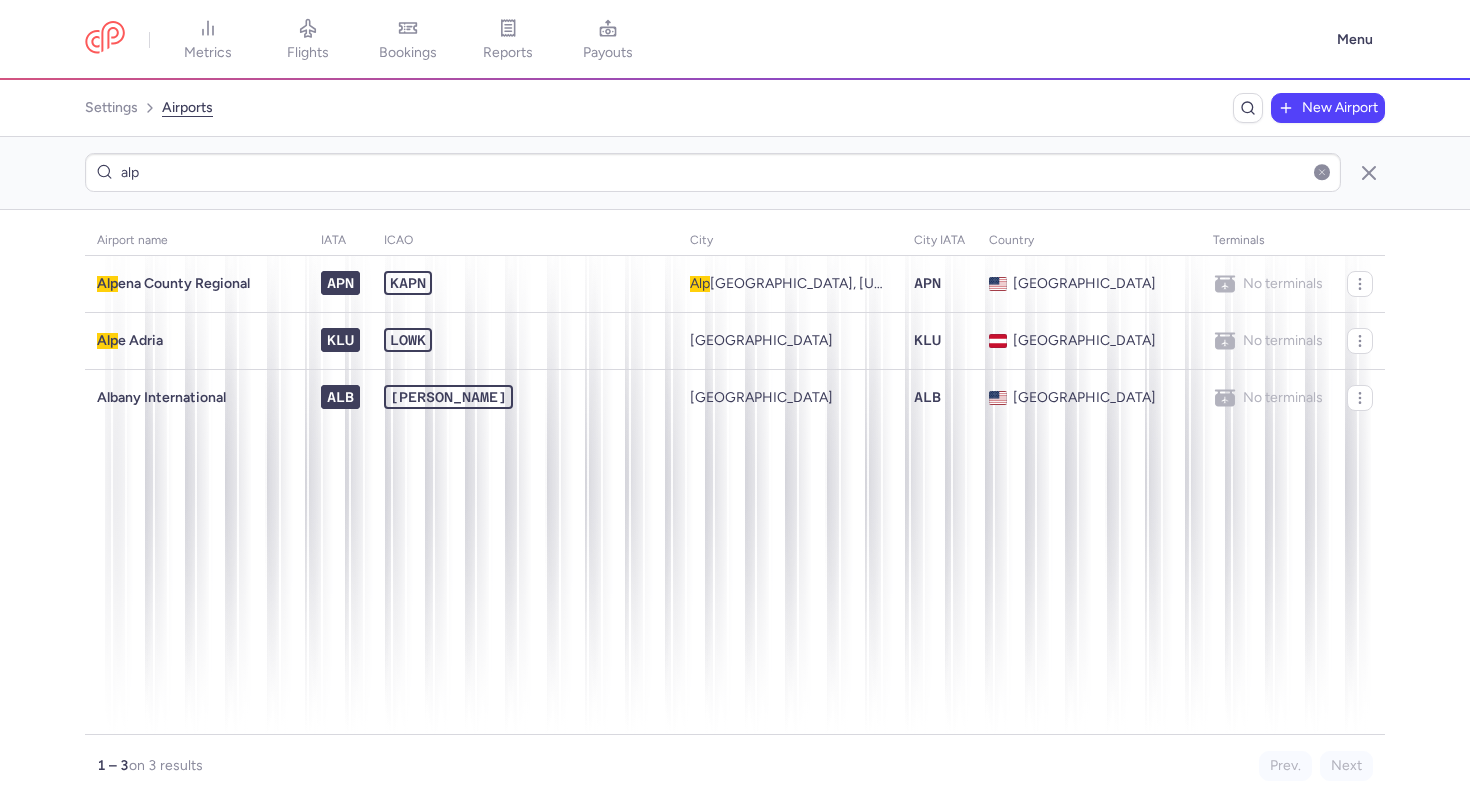 type on "alp" 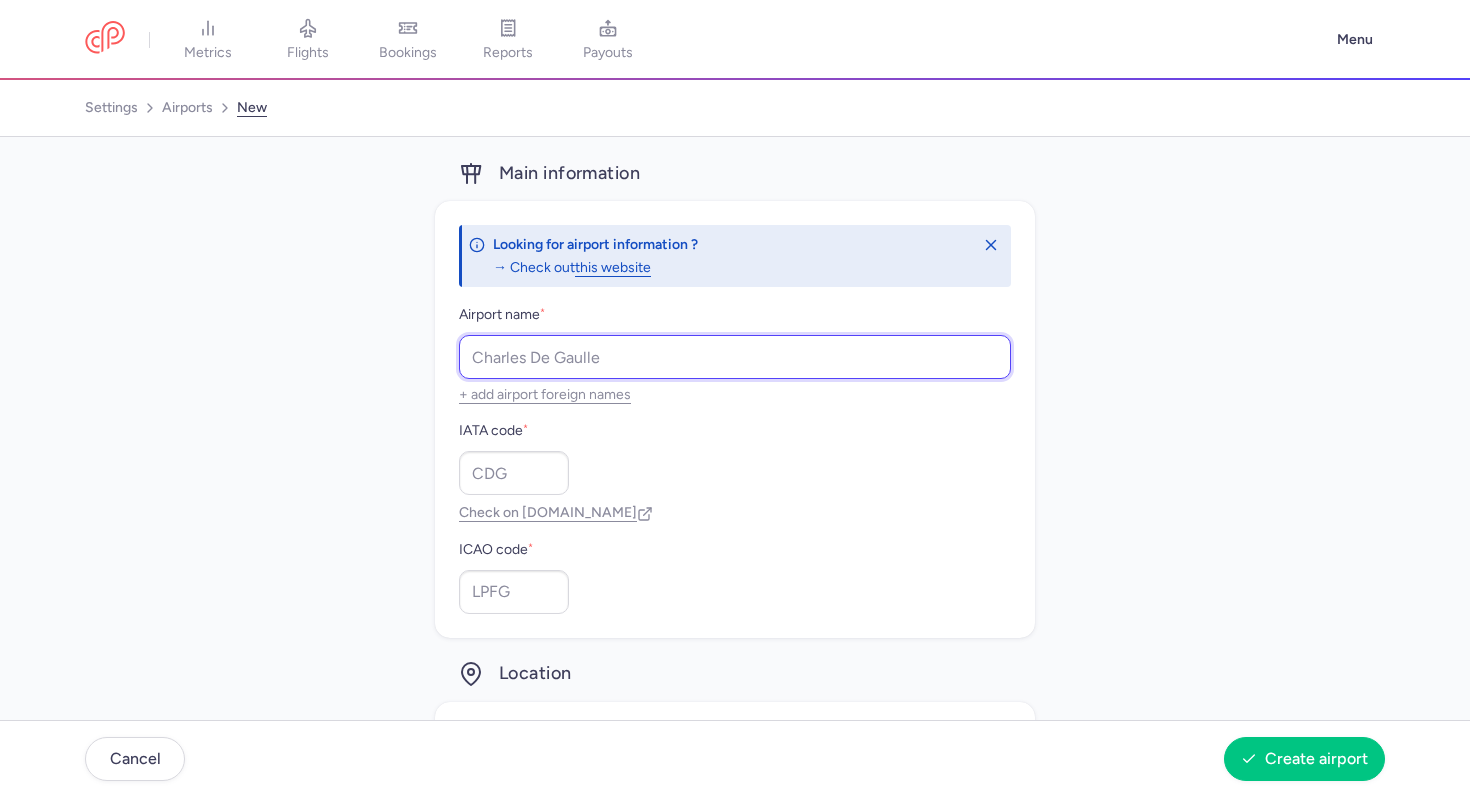 click on "Airport name  *" at bounding box center (735, 357) 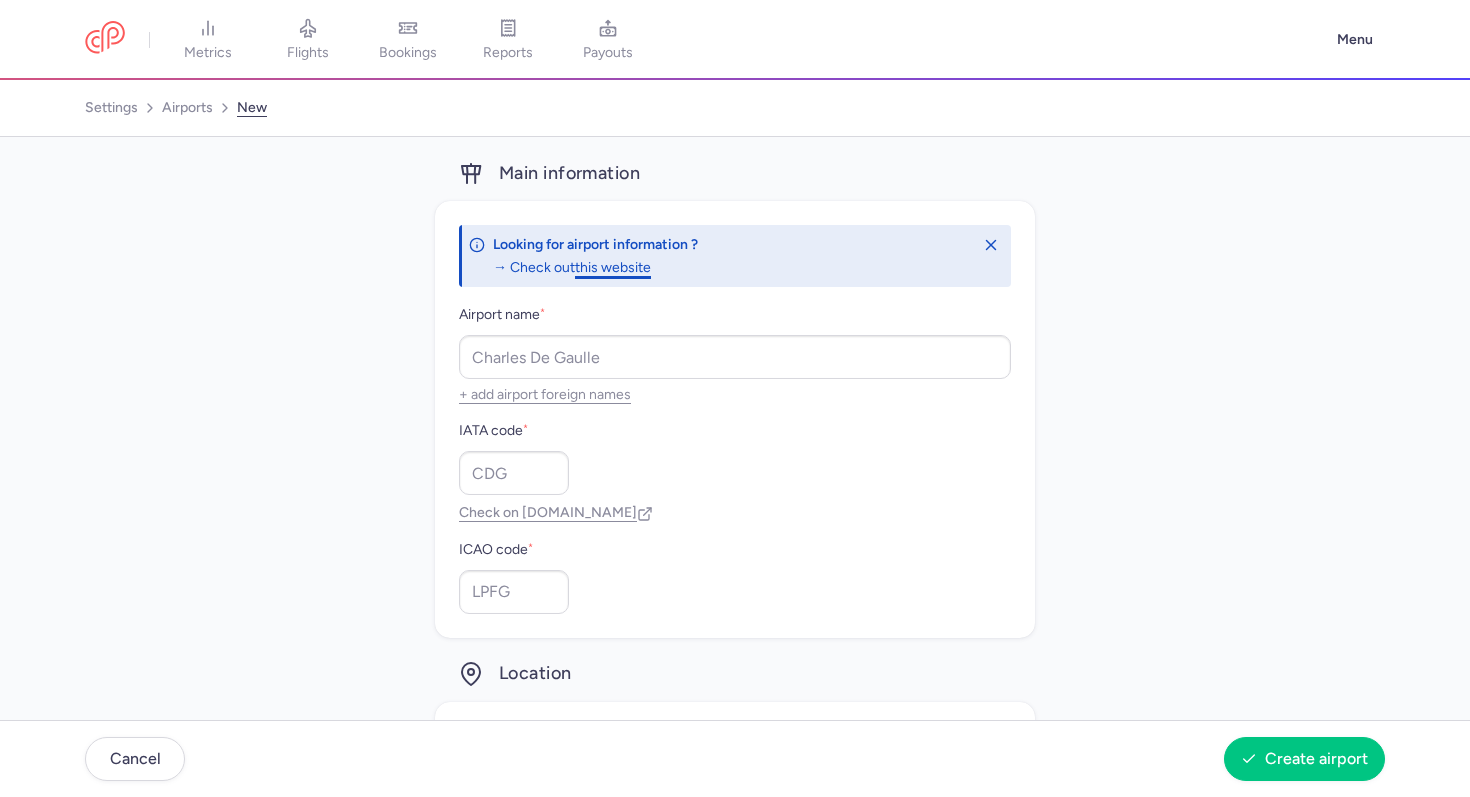 click on "this website" at bounding box center (613, 267) 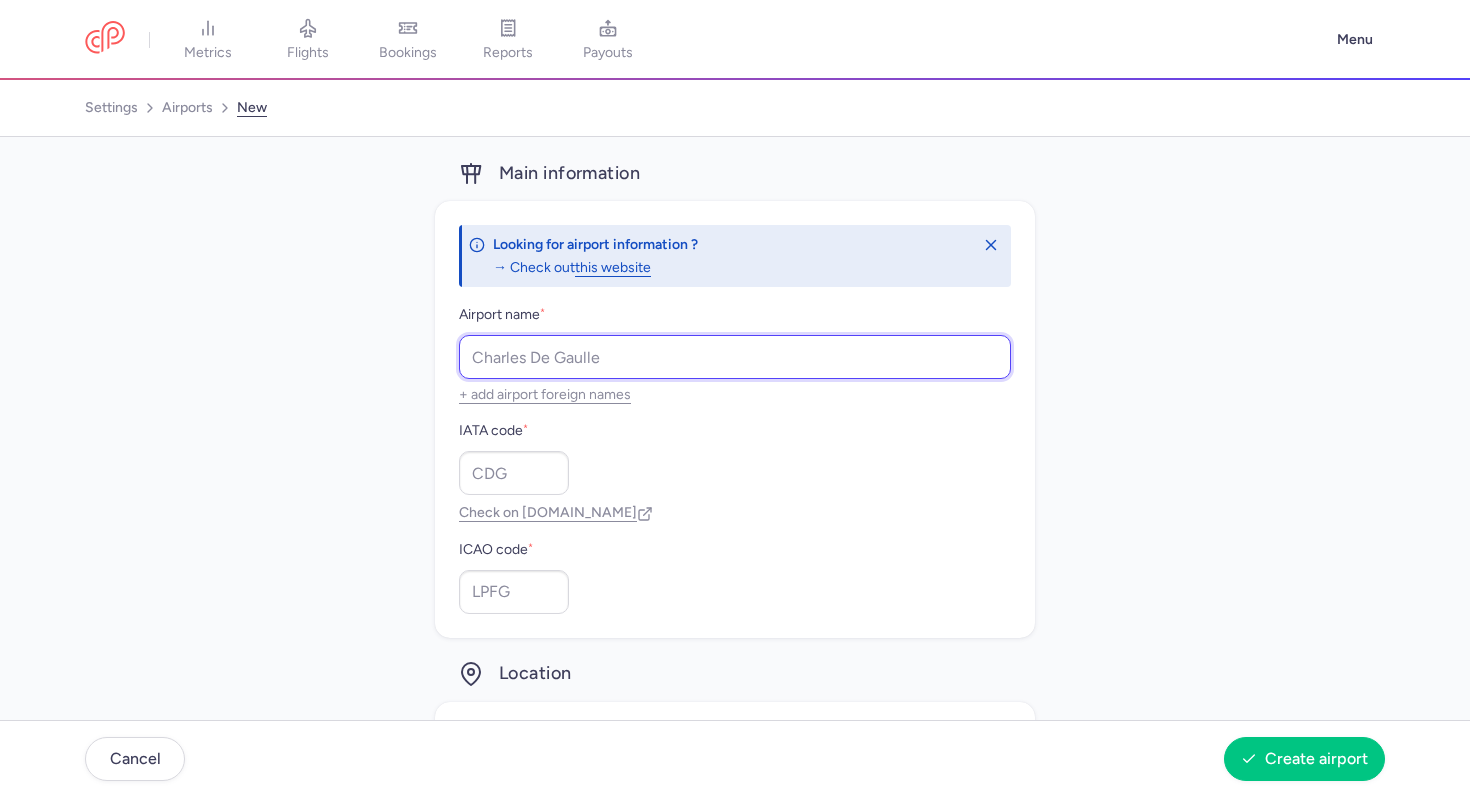 click on "Airport name  *" at bounding box center (735, 357) 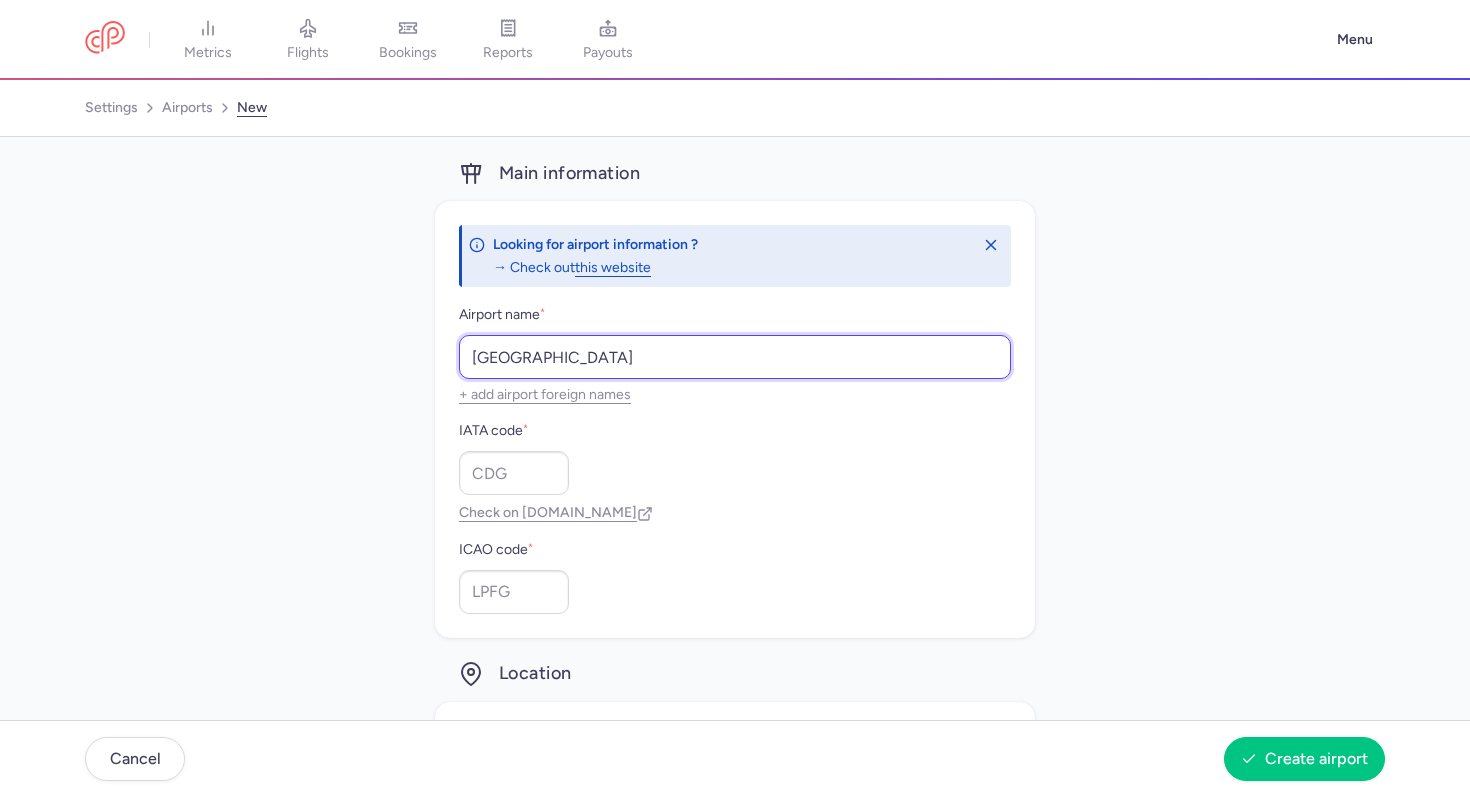 type on "Nejrab Intl Airport" 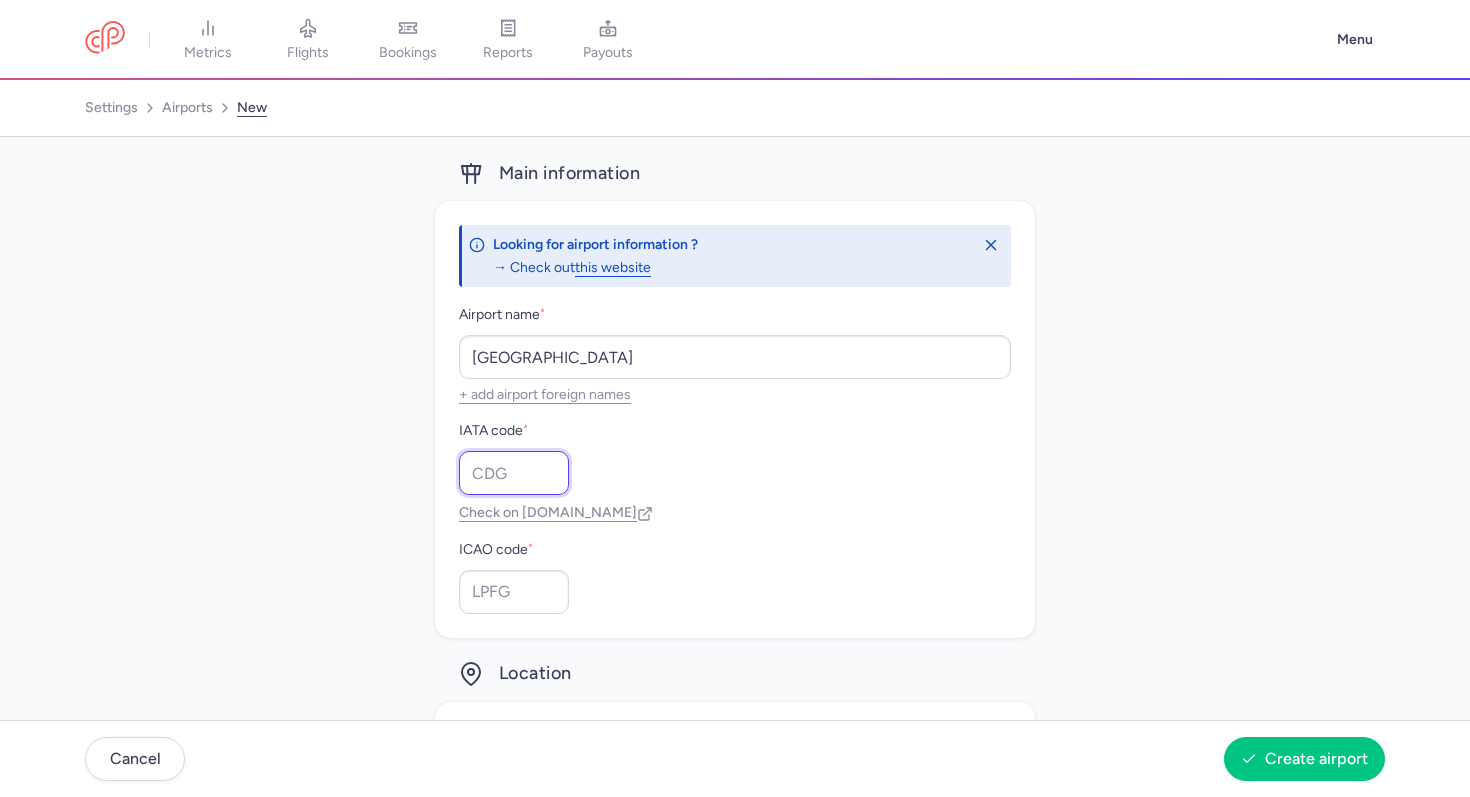 click on "IATA code  *" at bounding box center [514, 473] 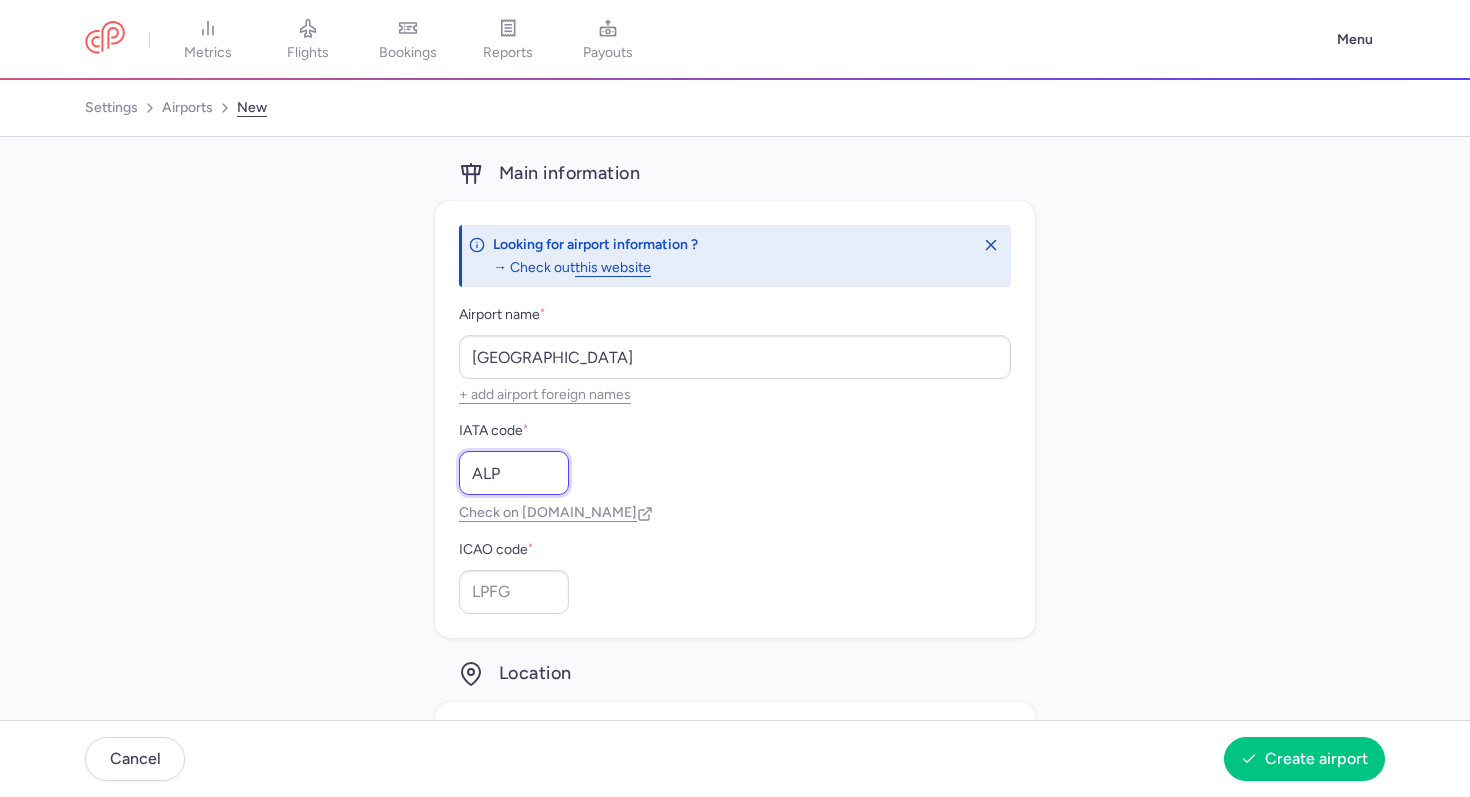 type on "ALP" 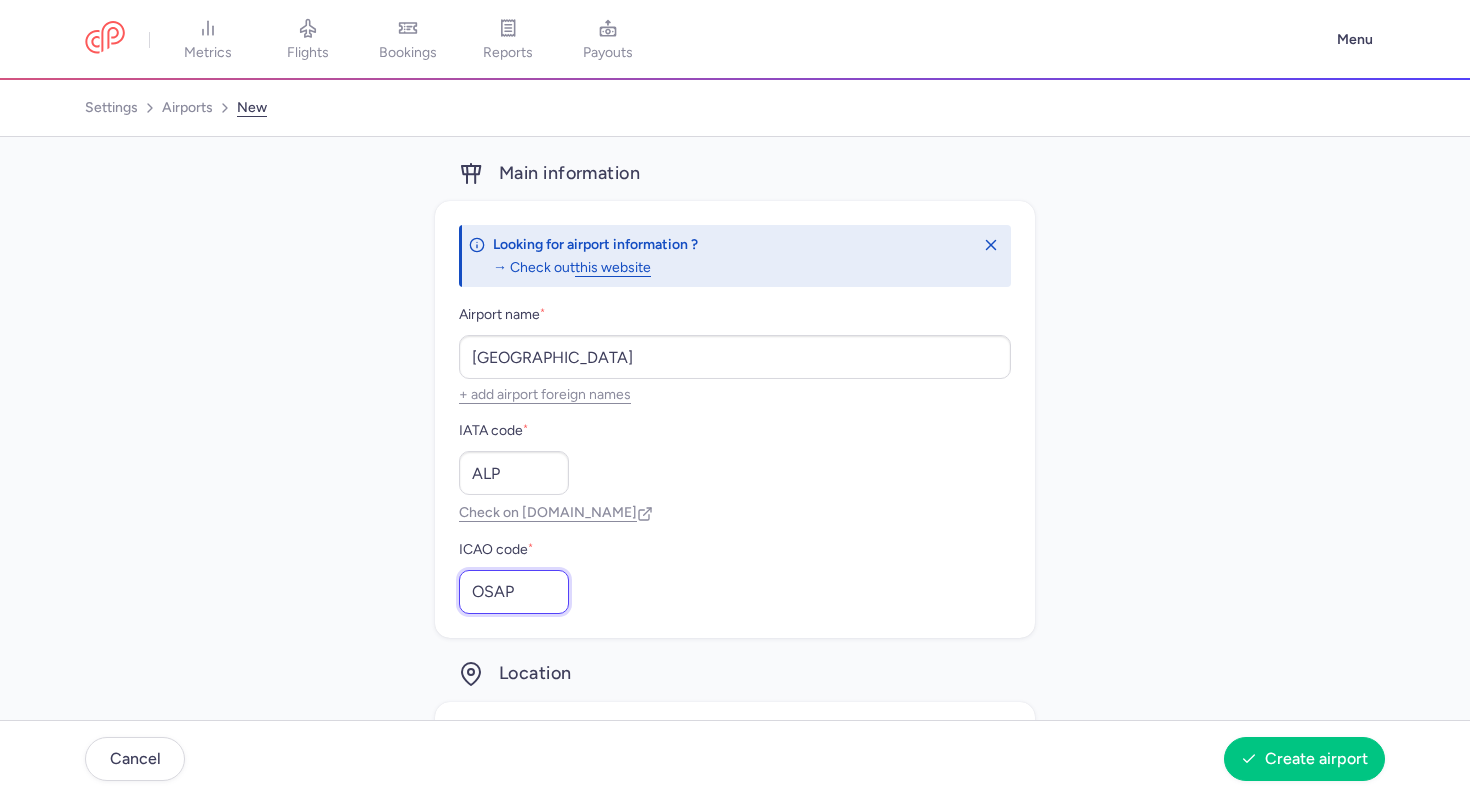 type on "OSAP" 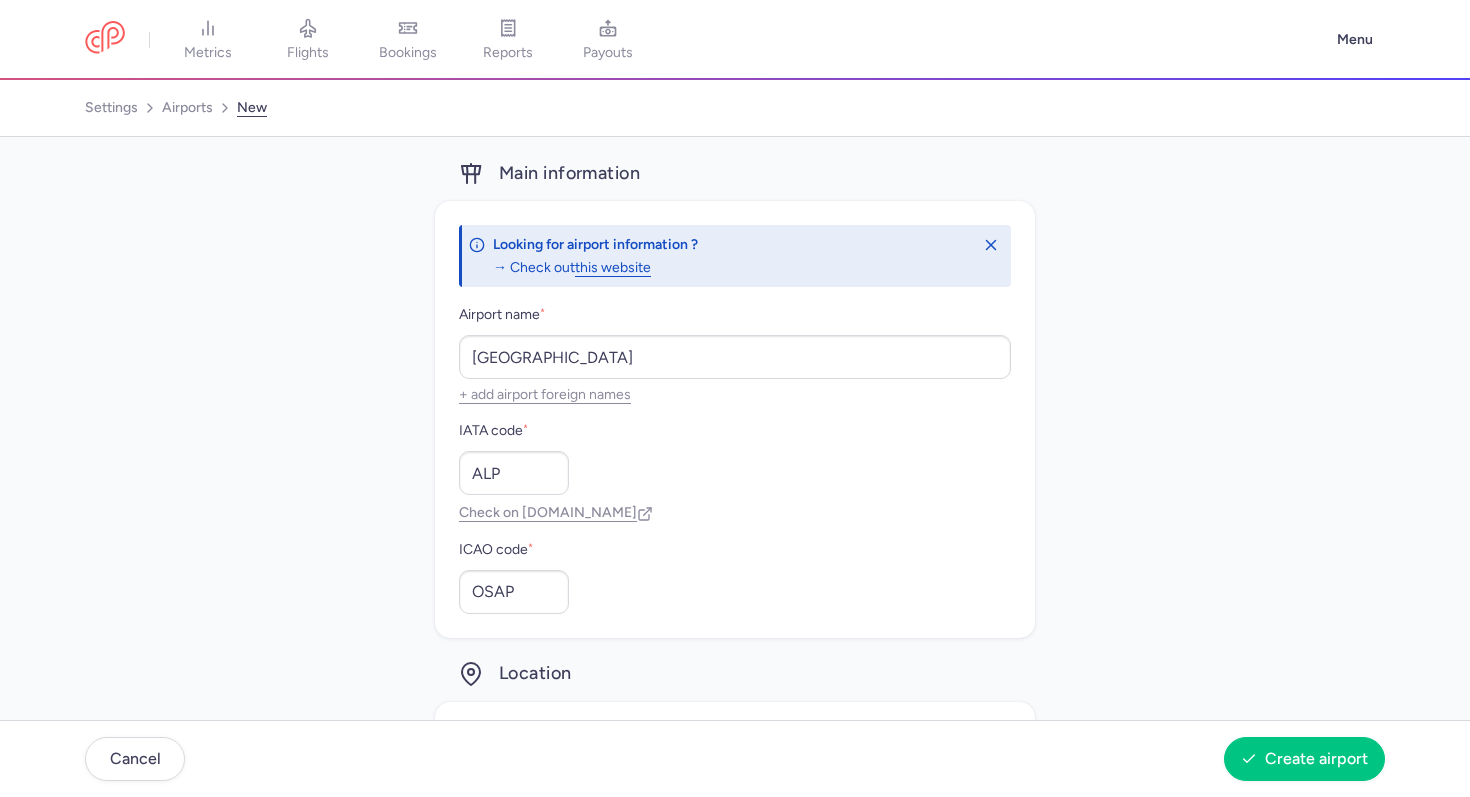 click on "IATA code  * ALP  Check on iata.org" at bounding box center (735, 470) 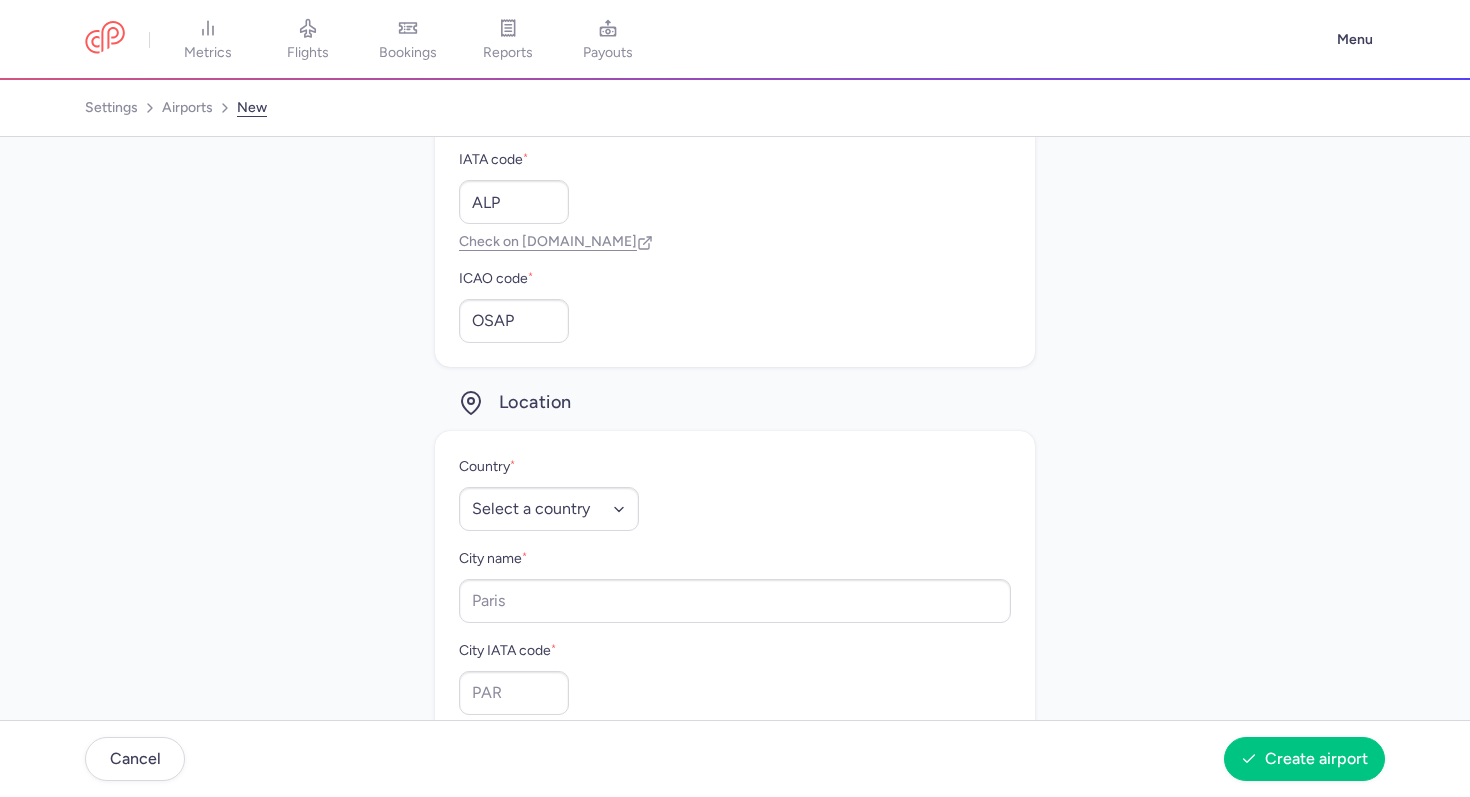 scroll, scrollTop: 316, scrollLeft: 0, axis: vertical 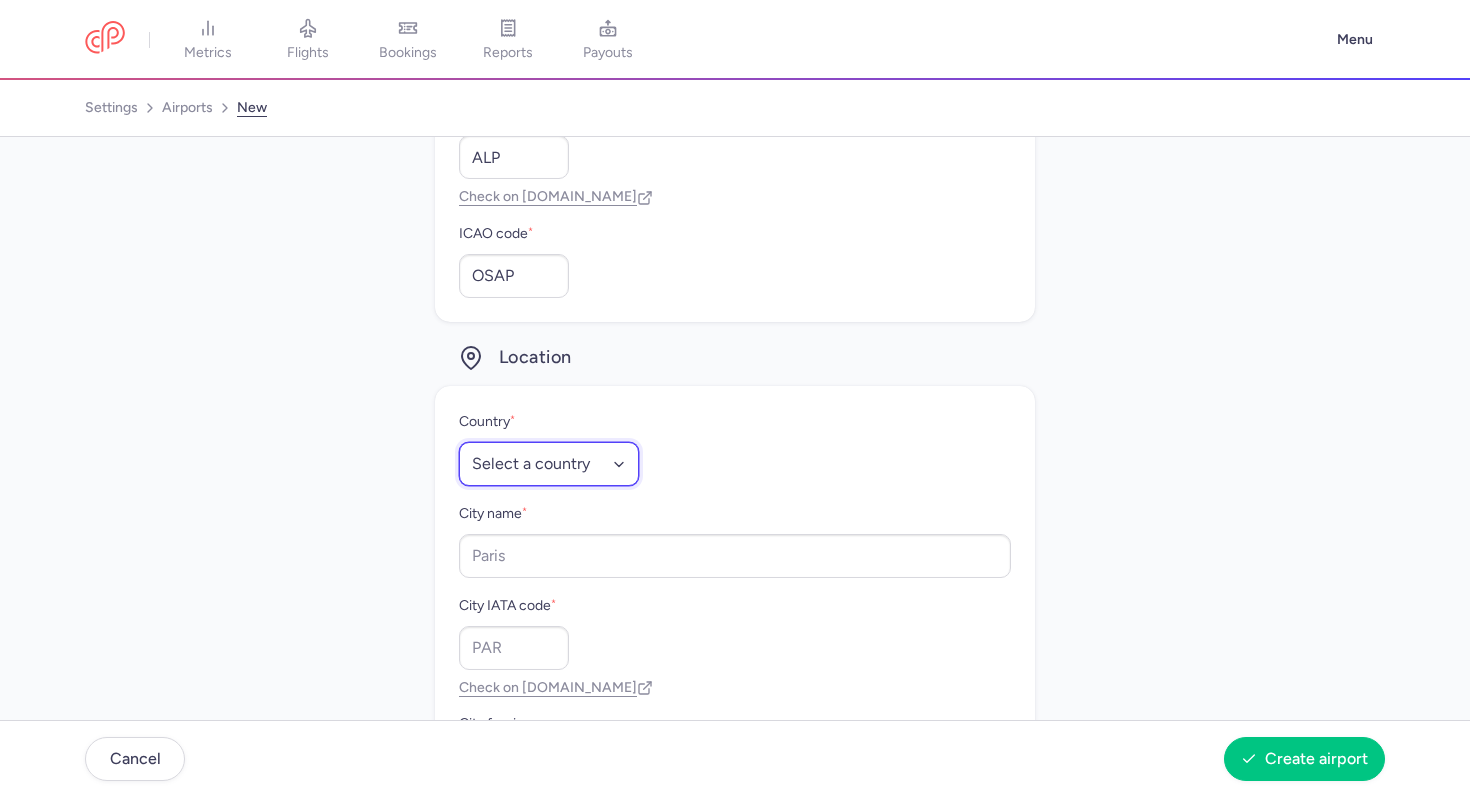 click on "Select a country Afghanistan Albania Algeria American Samoa Andorra Angola Anguilla Antarctica Antigua and Barbuda Argentina Armenia Aruba Australia Austria Azerbaijan Bahamas Bahrain Bangladesh Barbados Belarus Belgium Belize Benin Bermuda Bhutan Bolivia Bosnia and Herzegovina Botswana Bouvet Island Brazil British Indian Ocean Territory Brunei Darussalam Bulgaria Burkina Faso Burundi Cambodia Cameroon Canada Cape Verde Cayman Islands Central African Republic Chad Chile People's Republic of China Christmas Island Cocos (Keeling) Islands Colombia Comoros Republic of the Congo Democratic Republic of the Congo Cook Islands Costa Rica Cote d'Ivoire Croatia Cuba Cyprus Czech Republic Denmark Djibouti Dominica Dominican Republic Ecuador Egypt El Salvador Equatorial Guinea Eritrea Estonia Ethiopia Falkland Islands (Malvinas) Faroe Islands Fiji Finland France French Guiana French Polynesia French Southern Territories Gabon Republic of The Gambia Georgia Germany Ghana Gibraltar Greece Greenland Grenada Guadeloupe Guam" at bounding box center [549, 464] 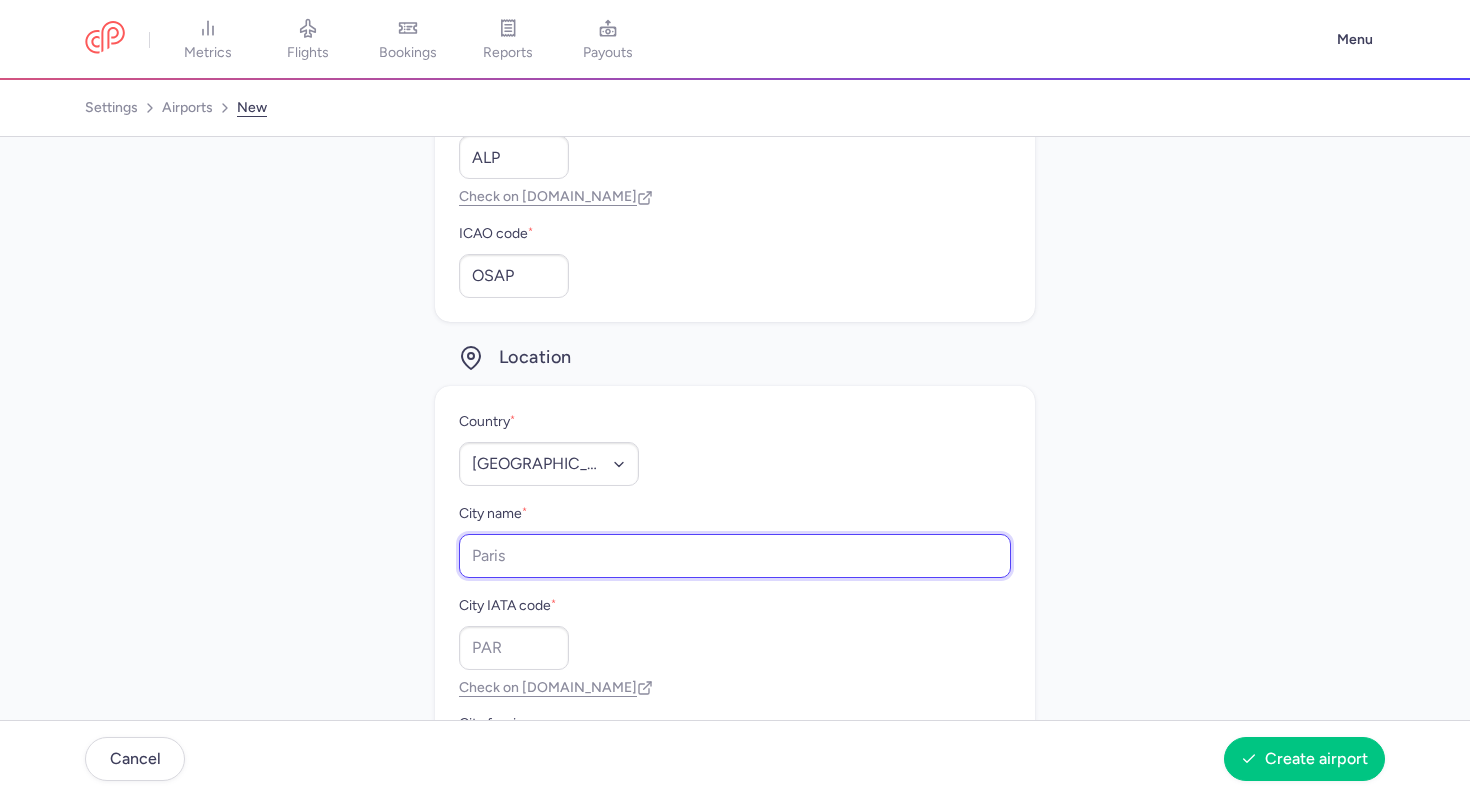 click on "City name  *" at bounding box center [735, 556] 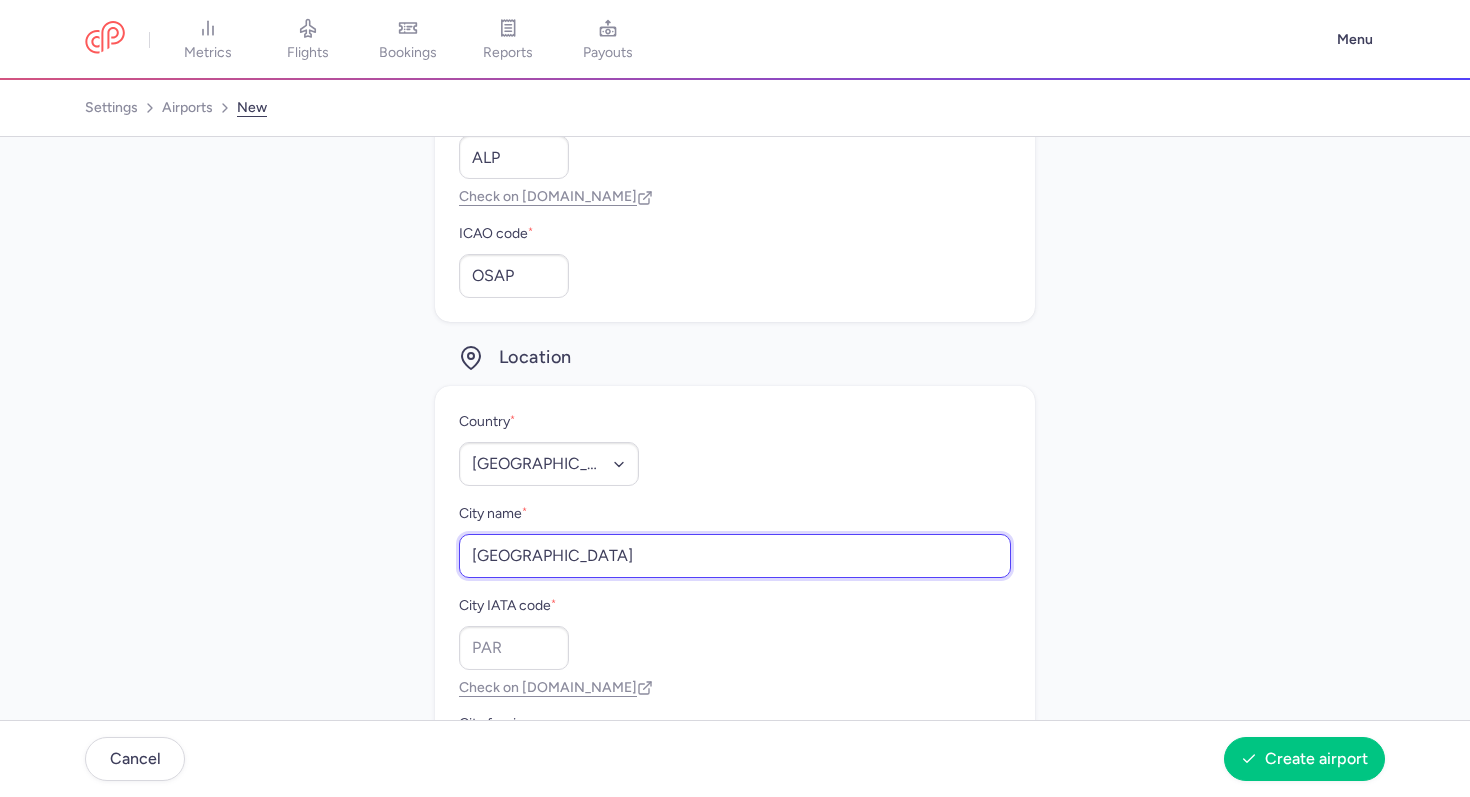 type on "Aleppo" 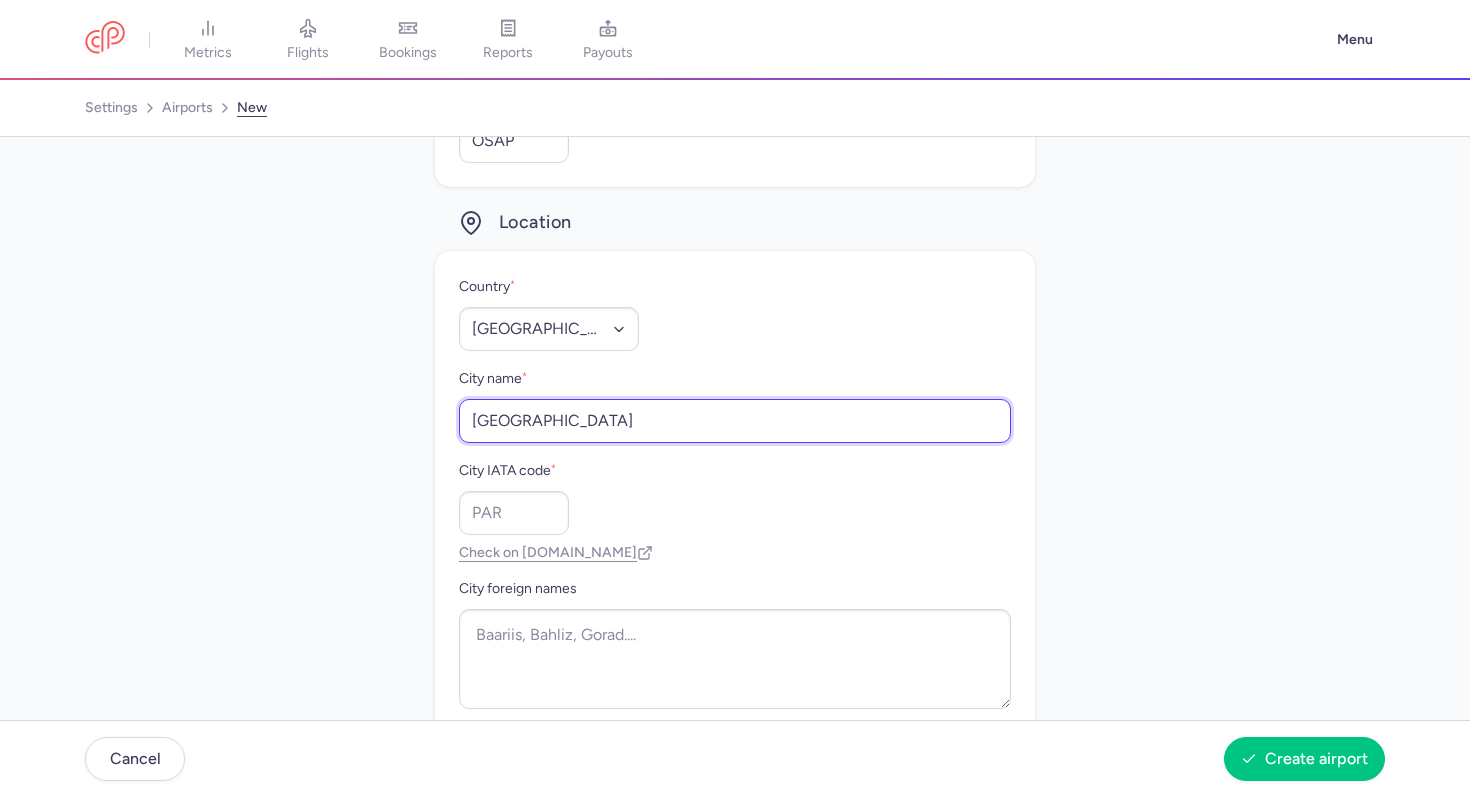 scroll, scrollTop: 512, scrollLeft: 0, axis: vertical 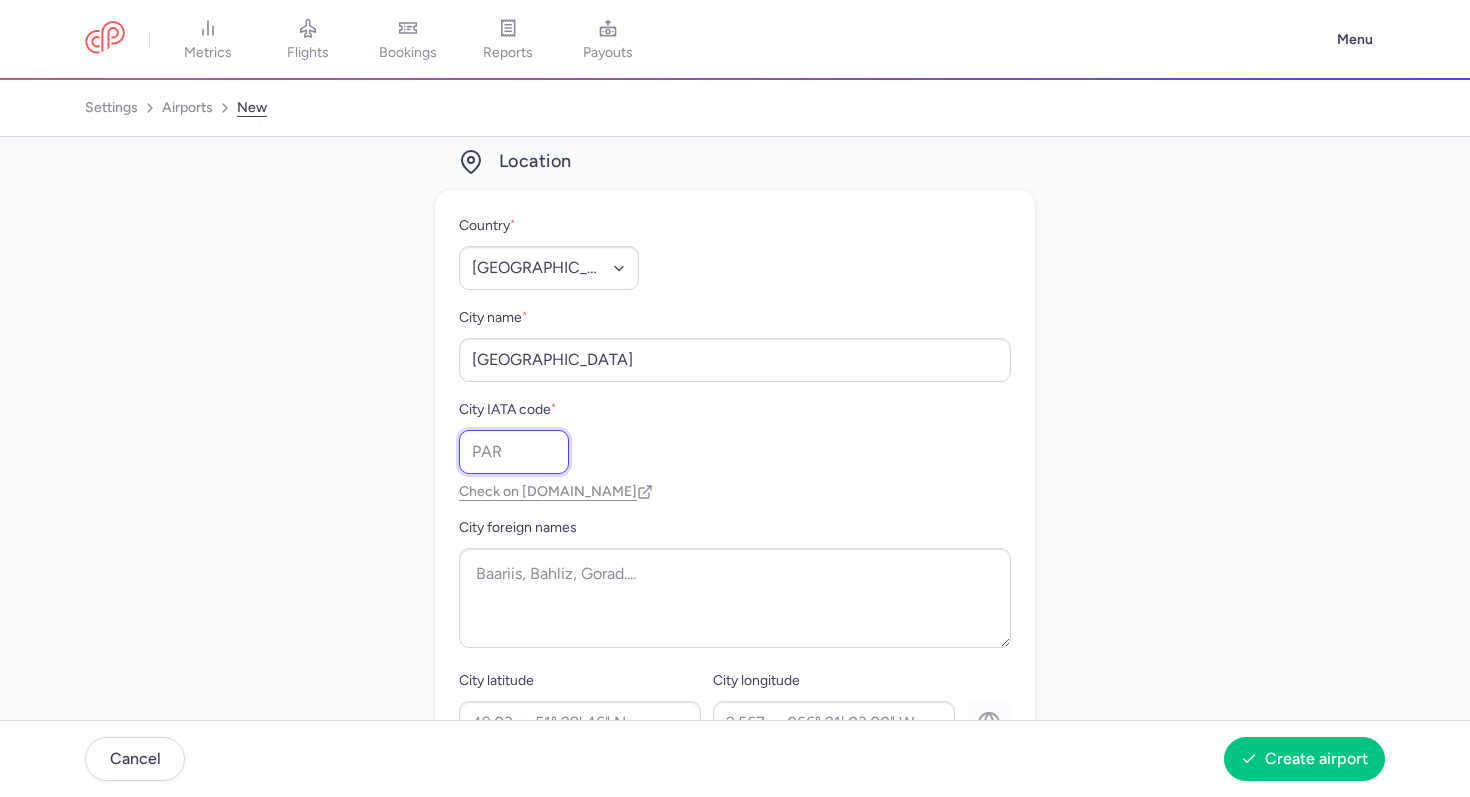 click on "City IATA code  *" at bounding box center (514, 452) 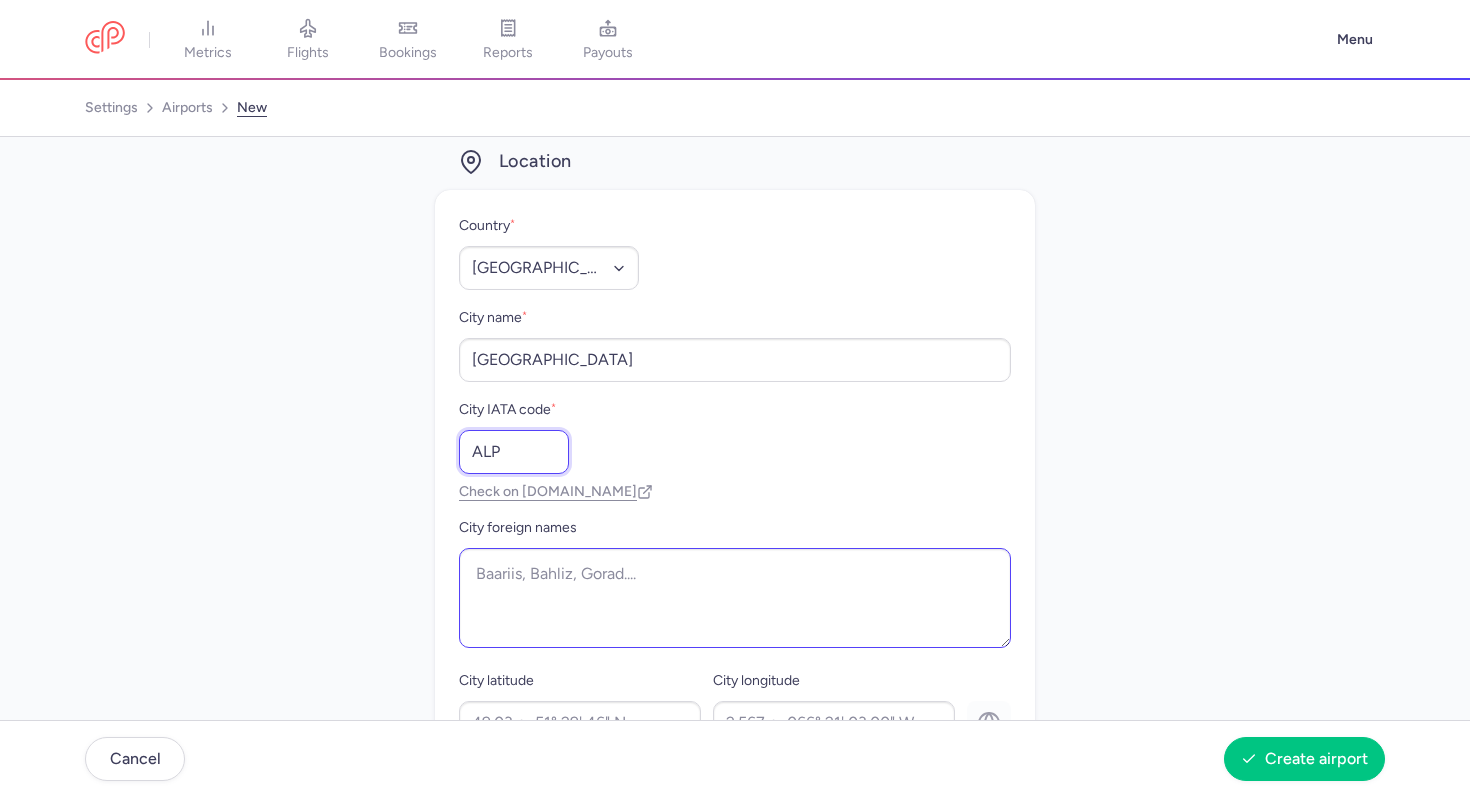 type on "ALP" 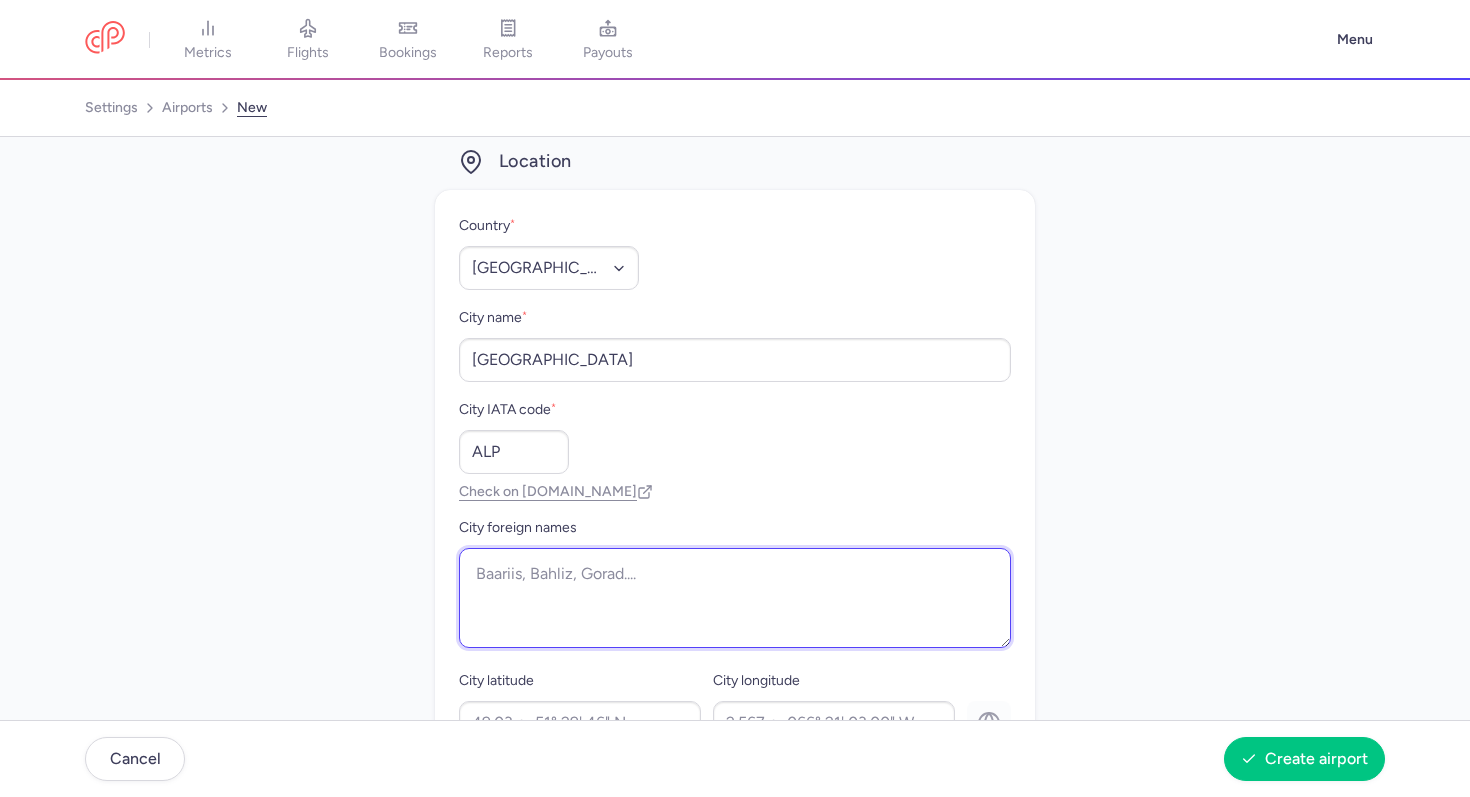 click on "City foreign names" at bounding box center [735, 598] 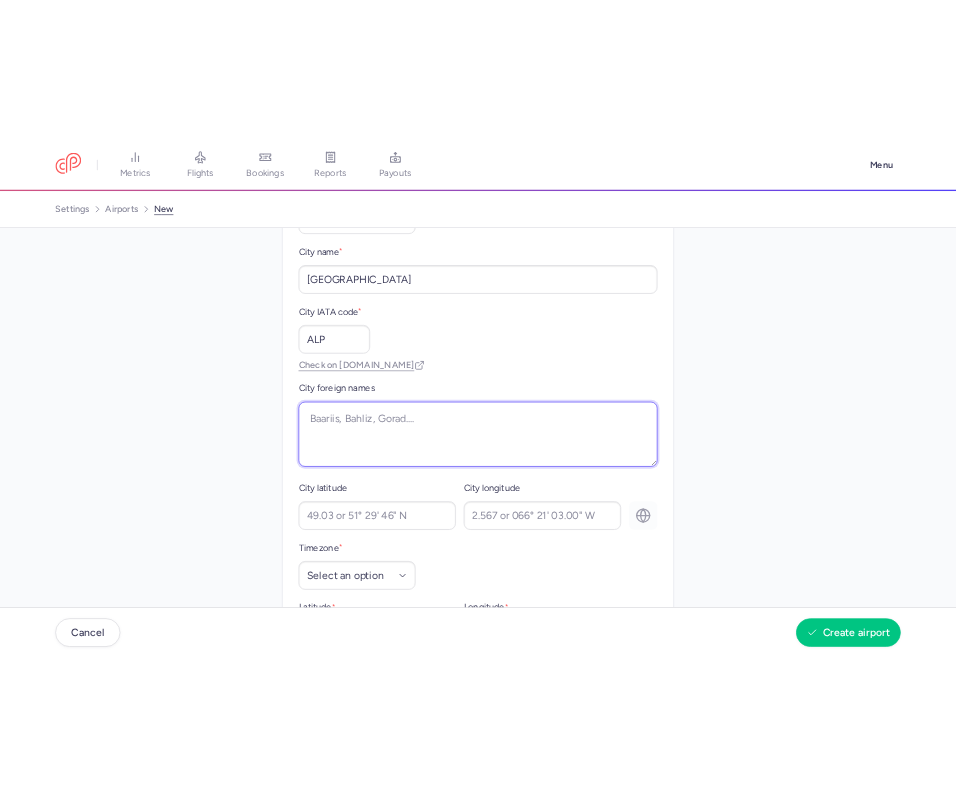 scroll, scrollTop: 770, scrollLeft: 0, axis: vertical 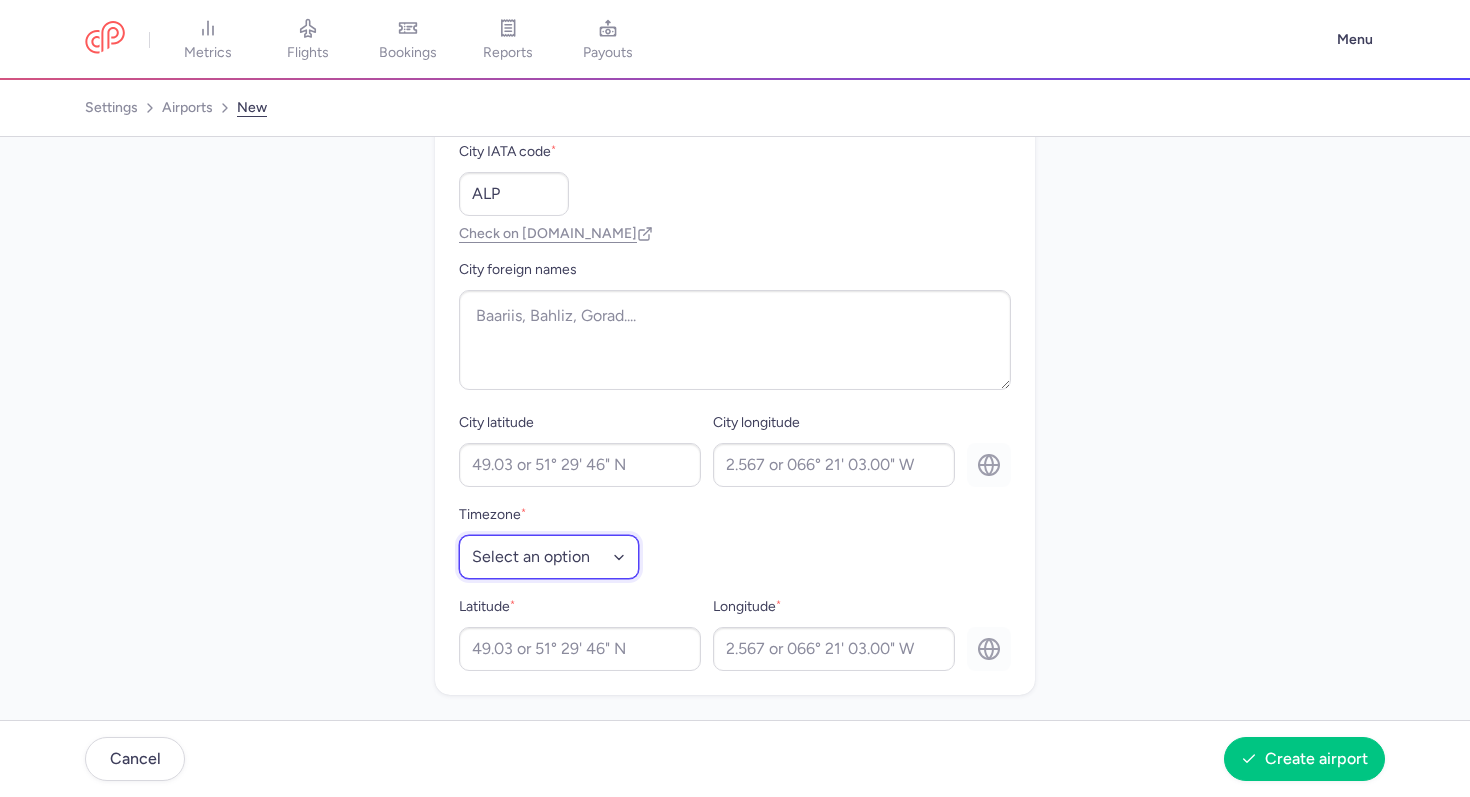 click on "Select an option Africa/Abidjan Africa/Accra Africa/Addis_Ababa Africa/Algiers Africa/Asmera Africa/Bamako Africa/Bangui Africa/Banjul Africa/Bissau Africa/Blantyre Africa/Brazzaville Africa/Bujumbura Africa/Cairo Africa/Casablanca Africa/Ceuta Africa/Conakry Africa/Dakar Africa/Dar_es_Salaam Africa/Djibouti Africa/Douala Africa/El_Aaiun Africa/Freetown Africa/Gaborone Africa/Harare Africa/Johannesburg Africa/Juba Africa/Kampala Africa/Khartoum Africa/Kigali Africa/Kinshasa Africa/Lagos Africa/Libreville Africa/Lome Africa/Luanda Africa/Lubumbashi Africa/Lusaka Africa/Malabo Africa/Maputo Africa/Maseru Africa/Mbabane Africa/Mogadishu Africa/Monrovia Africa/Nairobi Africa/Ndjamena Africa/Niamey Africa/Nouakchott Africa/Ouagadougou Africa/Porto-Novo Africa/Sao_Tome Africa/Tripoli Africa/Tunis Africa/Windhoek America/Adak America/Anchorage America/Anguilla America/Antigua America/Araguaina America/Argentina/La_Rioja America/Argentina/Rio_Gallegos America/Argentina/Salta America/Argentina/San_Juan America/Aruba" at bounding box center (549, 557) 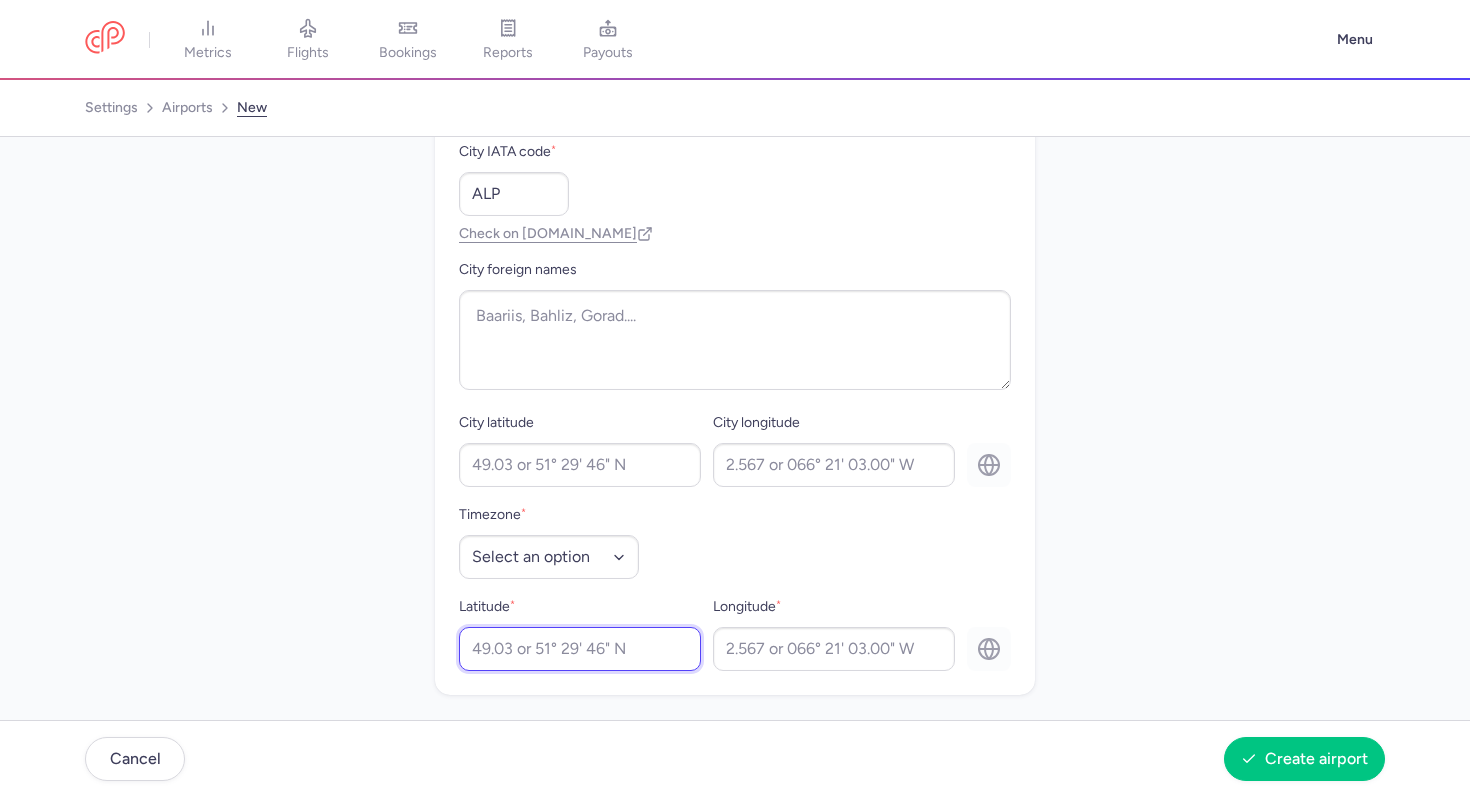 click on "Latitude  *" at bounding box center (580, 649) 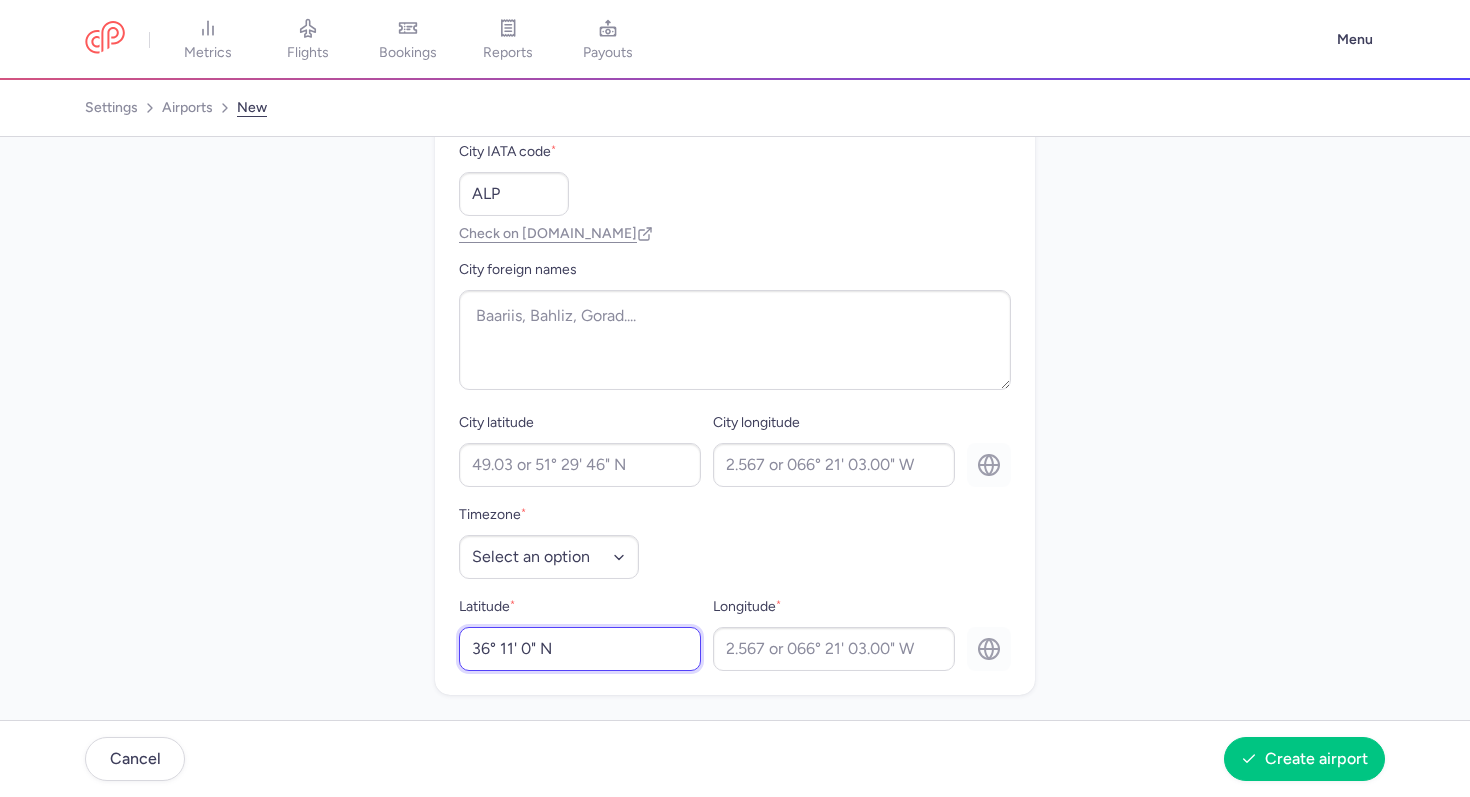 type on "36° 11' 0" N" 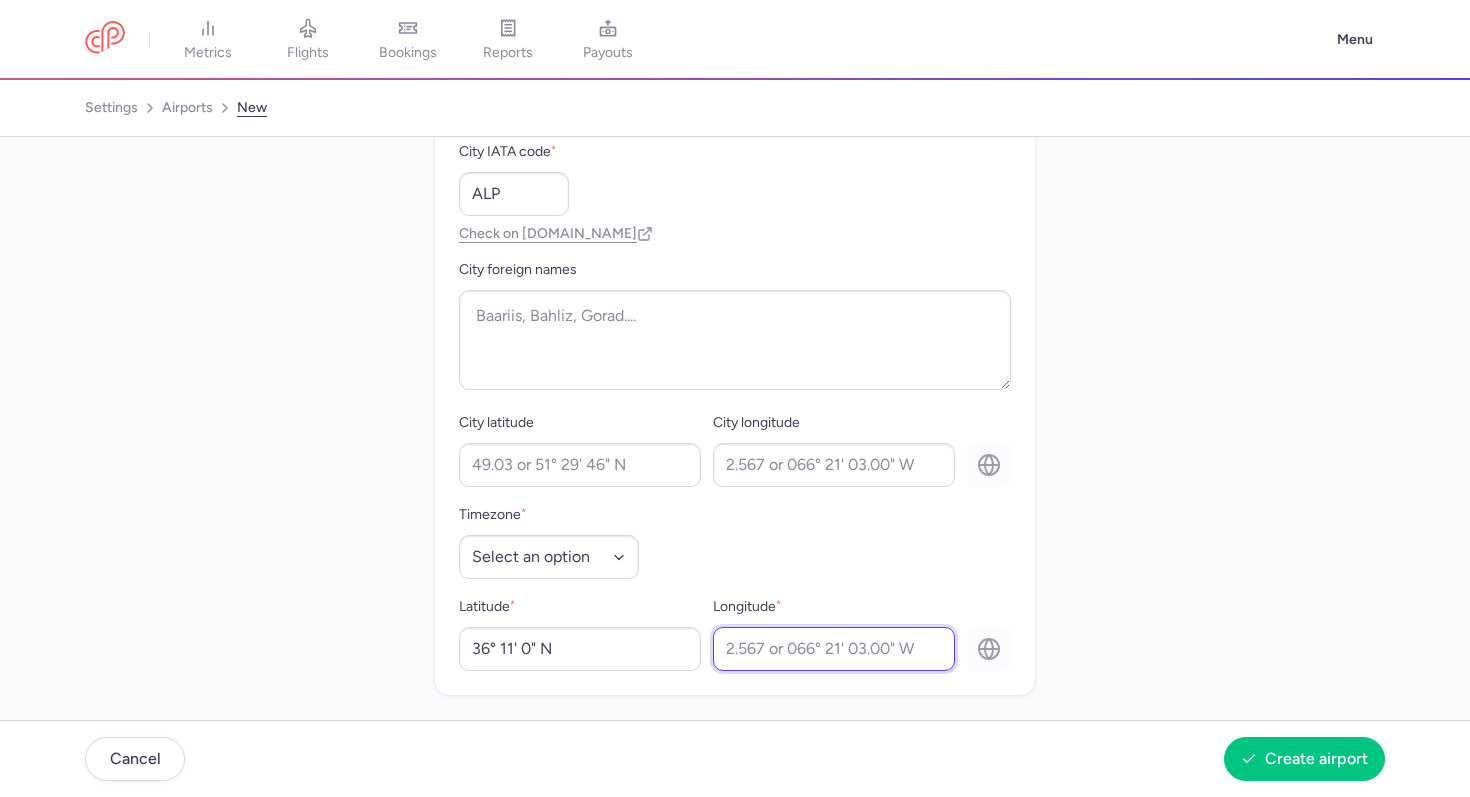 click on "Longitude  *" at bounding box center (834, 649) 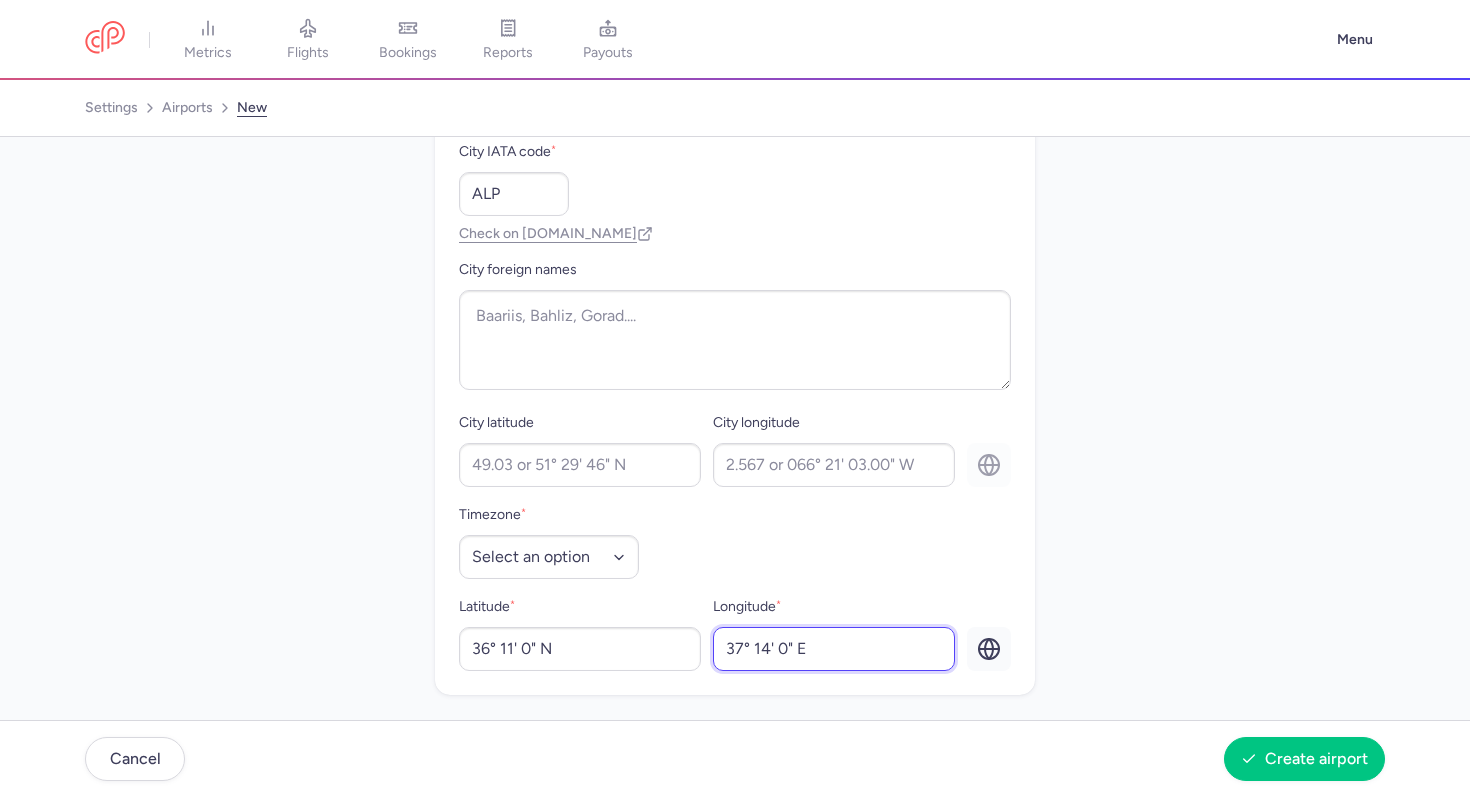 type on "37° 14' 0" E" 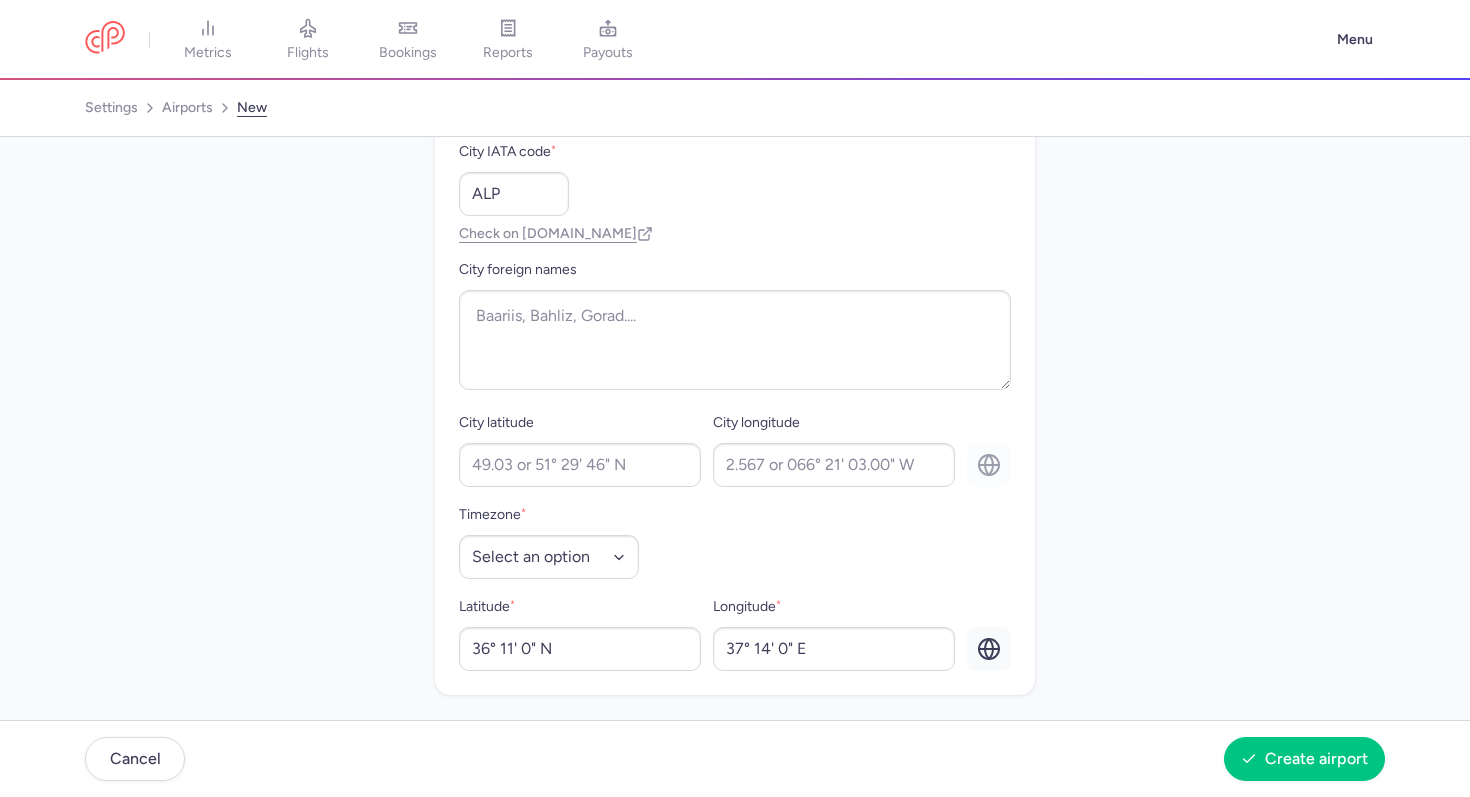 click on "Country  * Select a country Afghanistan Albania Algeria American Samoa Andorra Angola Anguilla Antarctica Antigua and Barbuda Argentina Armenia Aruba Australia Austria Azerbaijan Bahamas Bahrain Bangladesh Barbados Belarus Belgium Belize Benin Bermuda Bhutan Bolivia Bosnia and Herzegovina Botswana Bouvet Island Brazil British Indian Ocean Territory Brunei Darussalam Bulgaria Burkina Faso Burundi Cambodia Cameroon Canada Cape Verde Cayman Islands Central African Republic Chad Chile People's Republic of China Christmas Island Cocos (Keeling) Islands Colombia Comoros Republic of the Congo Democratic Republic of the Congo Cook Islands Costa Rica Cote d'Ivoire Croatia Cuba Cyprus Czech Republic Denmark Djibouti Dominica Dominican Republic Ecuador Egypt El Salvador Equatorial Guinea Eritrea Estonia Ethiopia Falkland Islands (Malvinas) Faroe Islands Fiji Finland France French Guiana French Polynesia French Southern Territories Gabon Republic of The Gambia Georgia Germany Ghana Gibraltar Greece Greenland Grenada Guam" 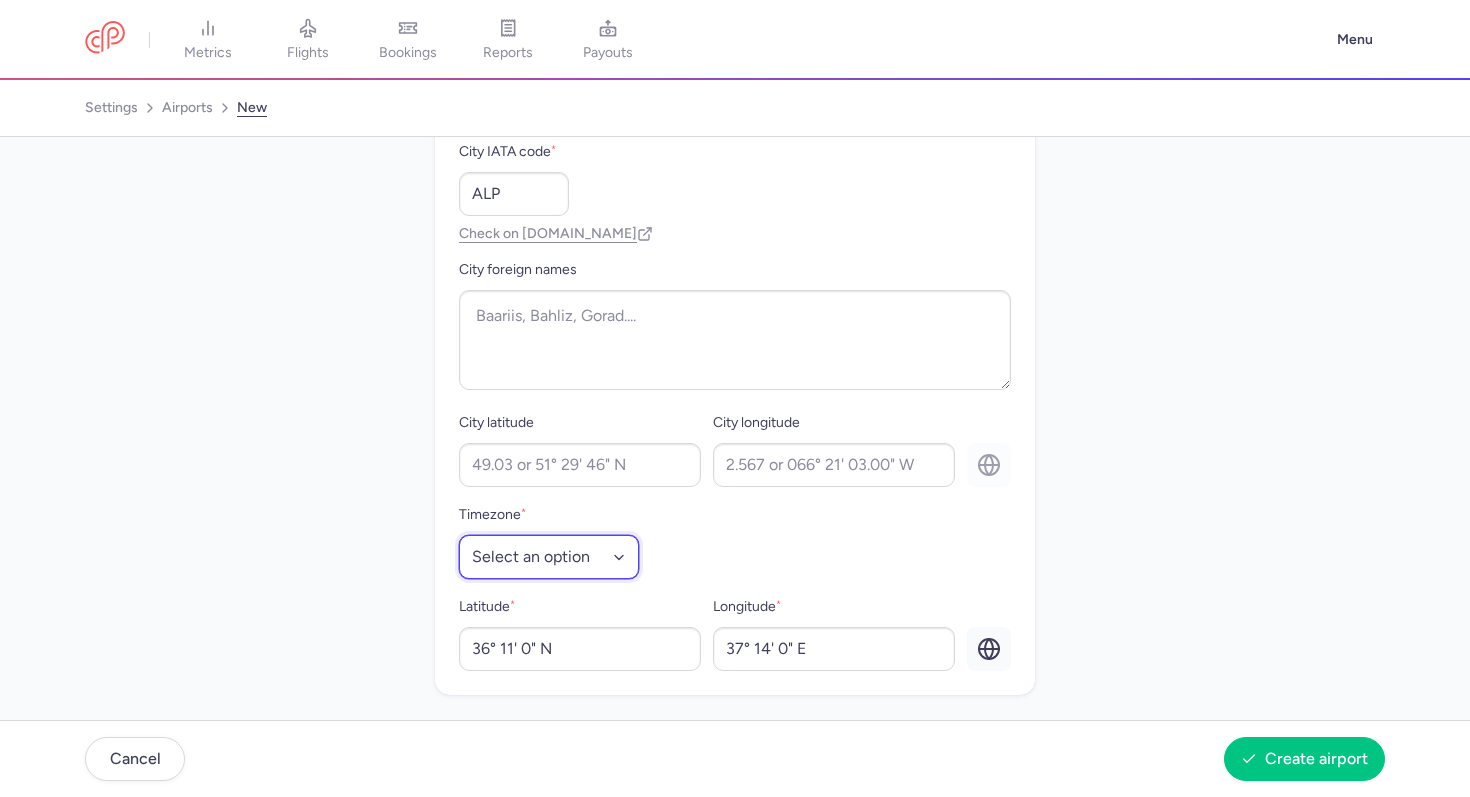 click on "Select an option Africa/Abidjan Africa/Accra Africa/Addis_Ababa Africa/Algiers Africa/Asmera Africa/Bamako Africa/Bangui Africa/Banjul Africa/Bissau Africa/Blantyre Africa/Brazzaville Africa/Bujumbura Africa/Cairo Africa/Casablanca Africa/Ceuta Africa/Conakry Africa/Dakar Africa/Dar_es_Salaam Africa/Djibouti Africa/Douala Africa/El_Aaiun Africa/Freetown Africa/Gaborone Africa/Harare Africa/Johannesburg Africa/Juba Africa/Kampala Africa/Khartoum Africa/Kigali Africa/Kinshasa Africa/Lagos Africa/Libreville Africa/Lome Africa/Luanda Africa/Lubumbashi Africa/Lusaka Africa/Malabo Africa/Maputo Africa/Maseru Africa/Mbabane Africa/Mogadishu Africa/Monrovia Africa/Nairobi Africa/Ndjamena Africa/Niamey Africa/Nouakchott Africa/Ouagadougou Africa/Porto-Novo Africa/Sao_Tome Africa/Tripoli Africa/Tunis Africa/Windhoek America/Adak America/Anchorage America/Anguilla America/Antigua America/Araguaina America/Argentina/La_Rioja America/Argentina/Rio_Gallegos America/Argentina/Salta America/Argentina/San_Juan America/Aruba" at bounding box center (549, 557) 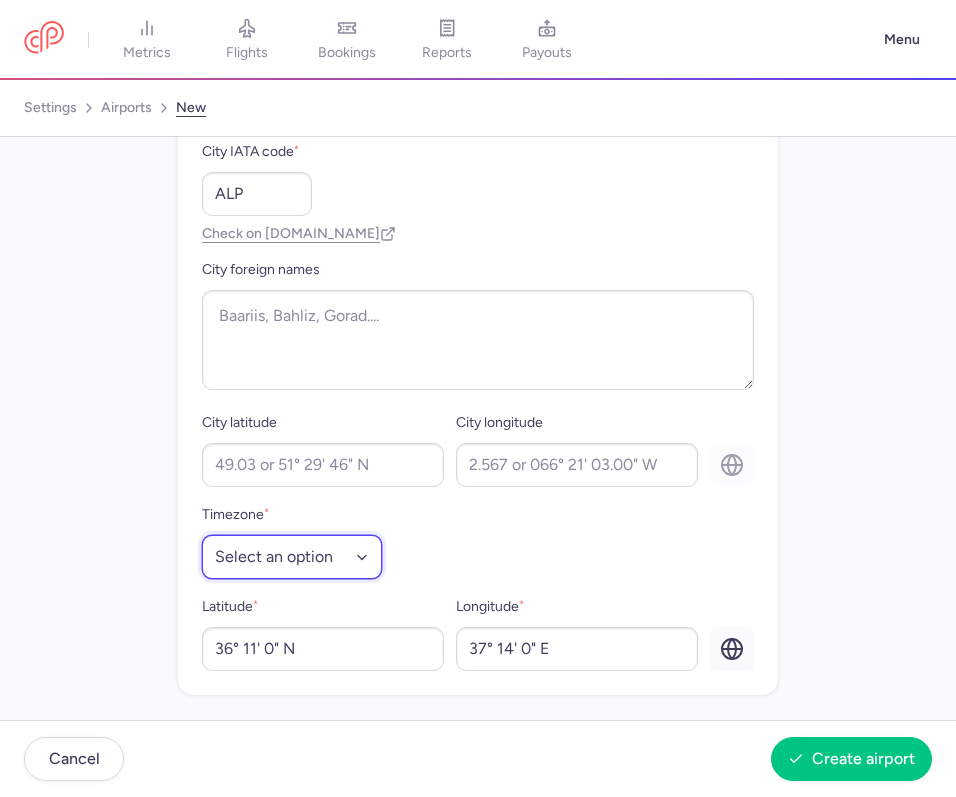 click on "Select an option Africa/Abidjan Africa/Accra Africa/Addis_Ababa Africa/Algiers Africa/Asmera Africa/Bamako Africa/Bangui Africa/Banjul Africa/Bissau Africa/Blantyre Africa/Brazzaville Africa/Bujumbura Africa/Cairo Africa/Casablanca Africa/Ceuta Africa/Conakry Africa/Dakar Africa/Dar_es_Salaam Africa/Djibouti Africa/Douala Africa/El_Aaiun Africa/Freetown Africa/Gaborone Africa/Harare Africa/Johannesburg Africa/Juba Africa/Kampala Africa/Khartoum Africa/Kigali Africa/Kinshasa Africa/Lagos Africa/Libreville Africa/Lome Africa/Luanda Africa/Lubumbashi Africa/Lusaka Africa/Malabo Africa/Maputo Africa/Maseru Africa/Mbabane Africa/Mogadishu Africa/Monrovia Africa/Nairobi Africa/Ndjamena Africa/Niamey Africa/Nouakchott Africa/Ouagadougou Africa/Porto-Novo Africa/Sao_Tome Africa/Tripoli Africa/Tunis Africa/Windhoek America/Adak America/Anchorage America/Anguilla America/Antigua America/Araguaina America/Argentina/La_Rioja America/Argentina/Rio_Gallegos America/Argentina/Salta America/Argentina/San_Juan America/Aruba" at bounding box center [292, 557] 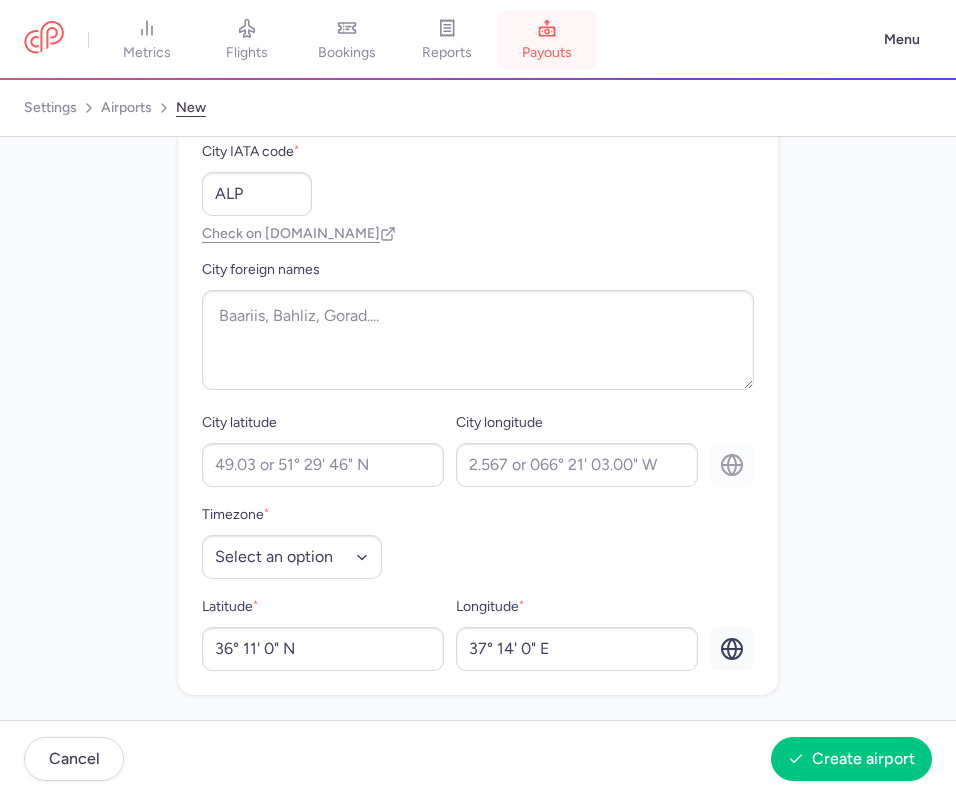 click on "Select an option Africa/Abidjan Africa/Accra Africa/Addis_Ababa Africa/Algiers Africa/Asmera Africa/Bamako Africa/Bangui Africa/Banjul Africa/Bissau Africa/Blantyre Africa/Brazzaville Africa/Bujumbura Africa/Cairo Africa/Casablanca Africa/Ceuta Africa/Conakry Africa/Dakar Africa/Dar_es_Salaam Africa/Djibouti Africa/Douala Africa/El_Aaiun Africa/Freetown Africa/Gaborone Africa/Harare Africa/Johannesburg Africa/Juba Africa/Kampala Africa/Khartoum Africa/Kigali Africa/Kinshasa Africa/Lagos Africa/Libreville Africa/Lome Africa/Luanda Africa/Lubumbashi Africa/Lusaka Africa/Malabo Africa/Maputo Africa/Maseru Africa/Mbabane Africa/Mogadishu Africa/Monrovia Africa/Nairobi Africa/Ndjamena Africa/Niamey Africa/Nouakchott Africa/Ouagadougou Africa/Porto-Novo Africa/Sao_Tome Africa/Tripoli Africa/Tunis Africa/Windhoek America/Adak America/Anchorage America/Anguilla America/Antigua America/Araguaina America/Argentina/La_Rioja America/Argentina/Rio_Gallegos America/Argentina/Salta America/Argentina/San_Juan America/Aruba" at bounding box center [292, 557] 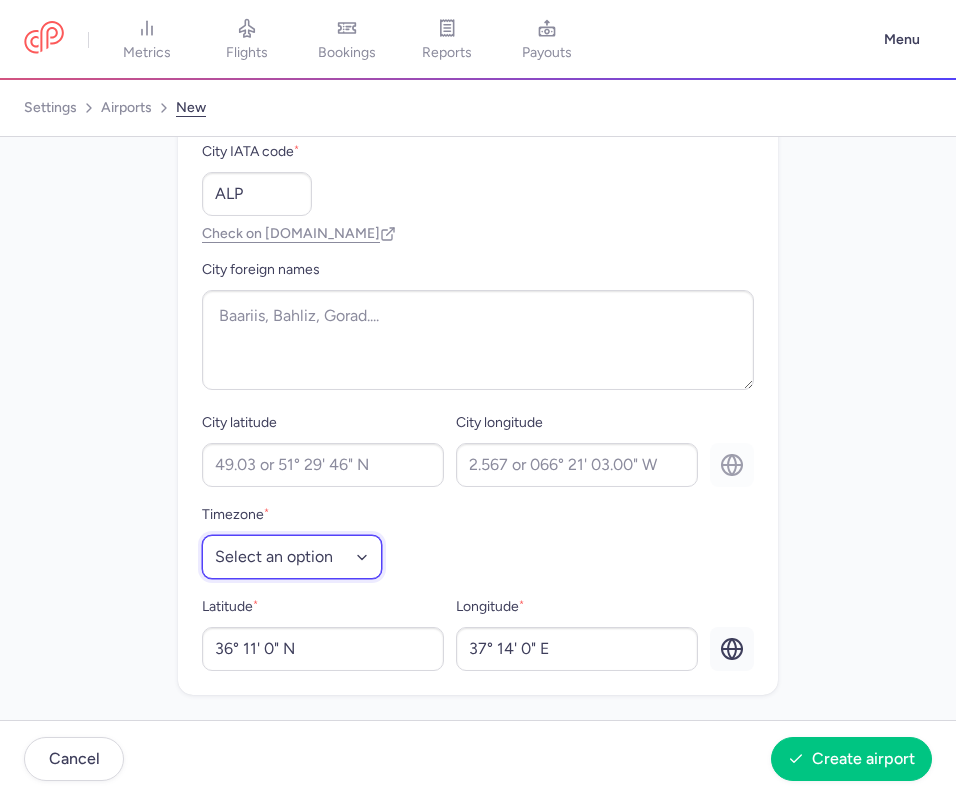 click on "Select an option Africa/Abidjan Africa/Accra Africa/Addis_Ababa Africa/Algiers Africa/Asmera Africa/Bamako Africa/Bangui Africa/Banjul Africa/Bissau Africa/Blantyre Africa/Brazzaville Africa/Bujumbura Africa/Cairo Africa/Casablanca Africa/Ceuta Africa/Conakry Africa/Dakar Africa/Dar_es_Salaam Africa/Djibouti Africa/Douala Africa/El_Aaiun Africa/Freetown Africa/Gaborone Africa/Harare Africa/Johannesburg Africa/Juba Africa/Kampala Africa/Khartoum Africa/Kigali Africa/Kinshasa Africa/Lagos Africa/Libreville Africa/Lome Africa/Luanda Africa/Lubumbashi Africa/Lusaka Africa/Malabo Africa/Maputo Africa/Maseru Africa/Mbabane Africa/Mogadishu Africa/Monrovia Africa/Nairobi Africa/Ndjamena Africa/Niamey Africa/Nouakchott Africa/Ouagadougou Africa/Porto-Novo Africa/Sao_Tome Africa/Tripoli Africa/Tunis Africa/Windhoek America/Adak America/Anchorage America/Anguilla America/Antigua America/Araguaina America/Argentina/La_Rioja America/Argentina/Rio_Gallegos America/Argentina/Salta America/Argentina/San_Juan America/Aruba" at bounding box center (292, 557) 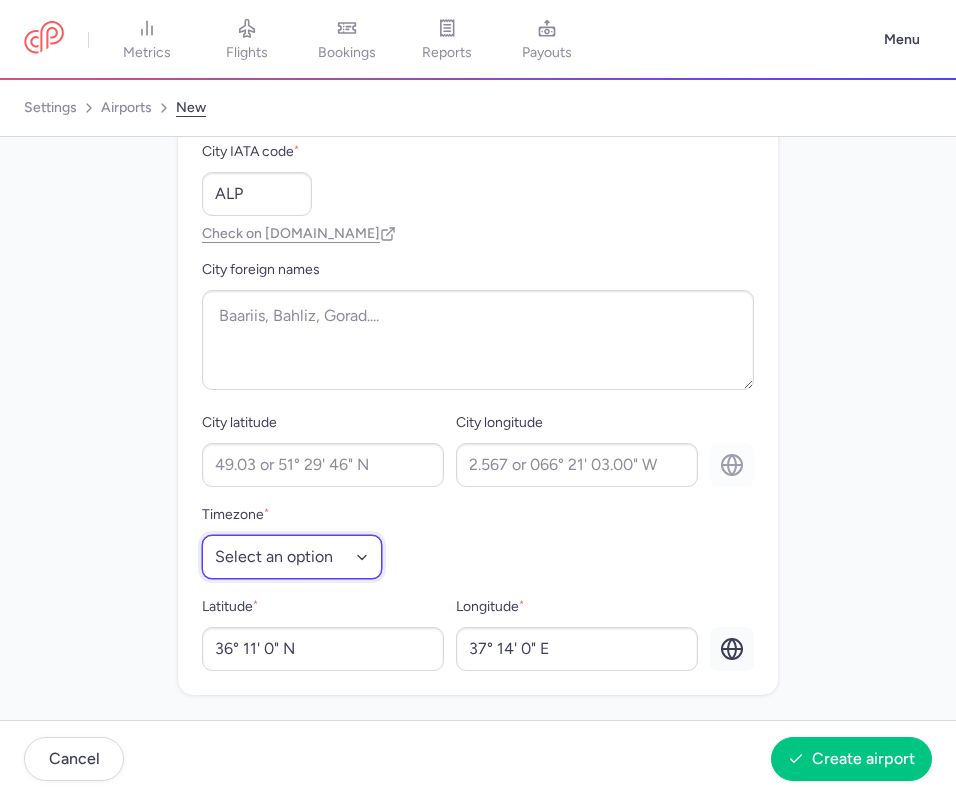 select on "Asia/[GEOGRAPHIC_DATA]" 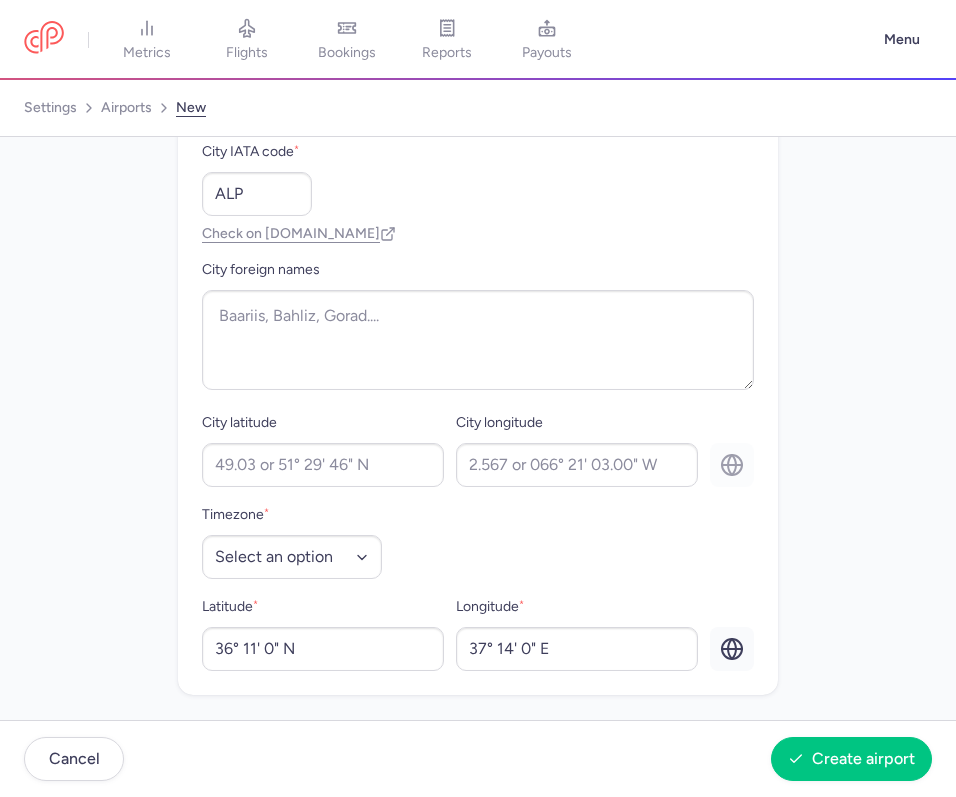 click on "Country  * Select a country Afghanistan Albania Algeria American Samoa Andorra Angola Anguilla Antarctica Antigua and Barbuda Argentina Armenia Aruba Australia Austria Azerbaijan Bahamas Bahrain Bangladesh Barbados Belarus Belgium Belize Benin Bermuda Bhutan Bolivia Bosnia and Herzegovina Botswana Bouvet Island Brazil British Indian Ocean Territory Brunei Darussalam Bulgaria Burkina Faso Burundi Cambodia Cameroon Canada Cape Verde Cayman Islands Central African Republic Chad Chile People's Republic of China Christmas Island Cocos (Keeling) Islands Colombia Comoros Republic of the Congo Democratic Republic of the Congo Cook Islands Costa Rica Cote d'Ivoire Croatia Cuba Cyprus Czech Republic Denmark Djibouti Dominica Dominican Republic Ecuador Egypt El Salvador Equatorial Guinea Eritrea Estonia Ethiopia Falkland Islands (Malvinas) Faroe Islands Fiji Finland France French Guiana French Polynesia French Southern Territories Gabon Republic of The Gambia Georgia Germany Ghana Gibraltar Greece Greenland Grenada Guam" 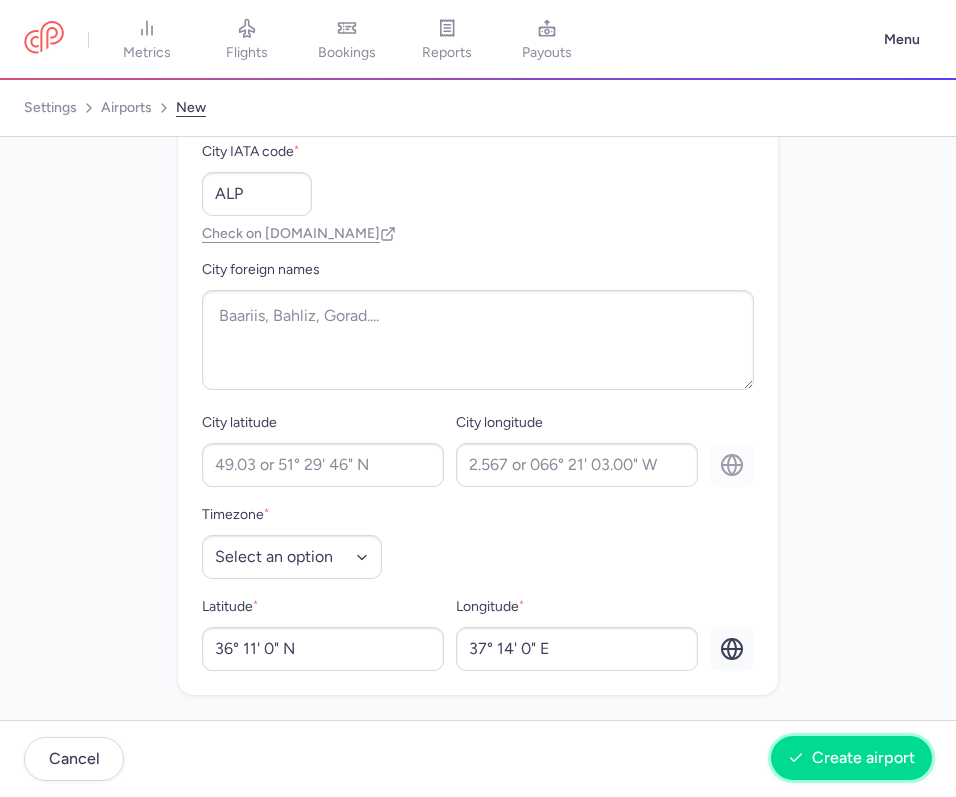 drag, startPoint x: 339, startPoint y: 507, endPoint x: 826, endPoint y: 756, distance: 546.96436 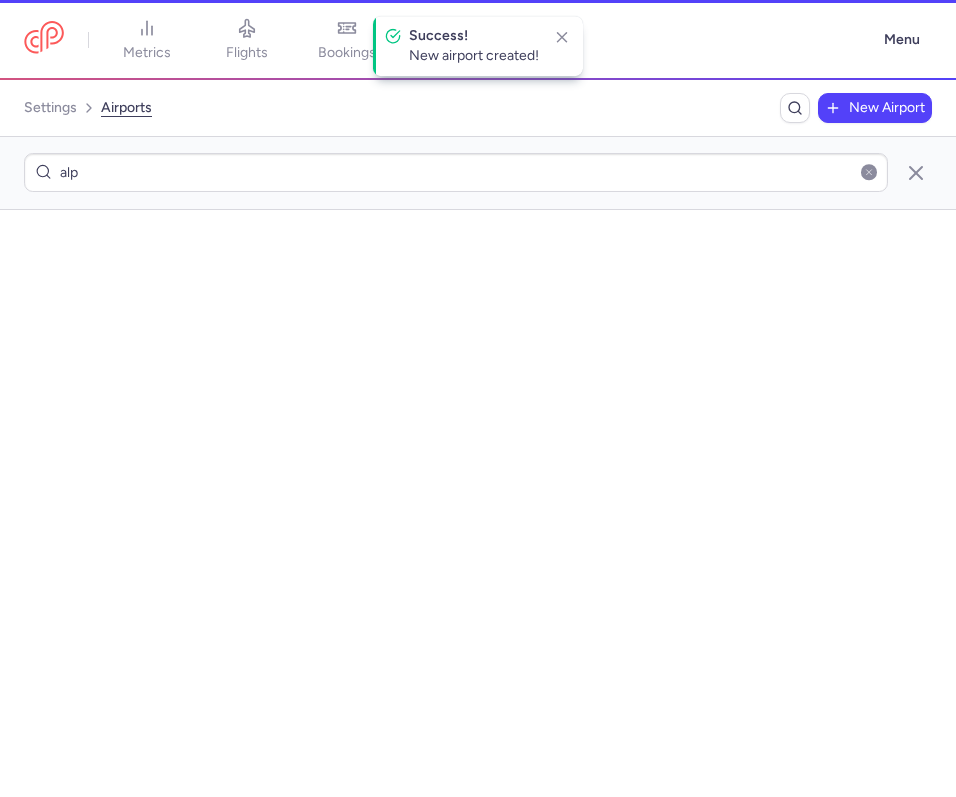 scroll, scrollTop: 0, scrollLeft: 0, axis: both 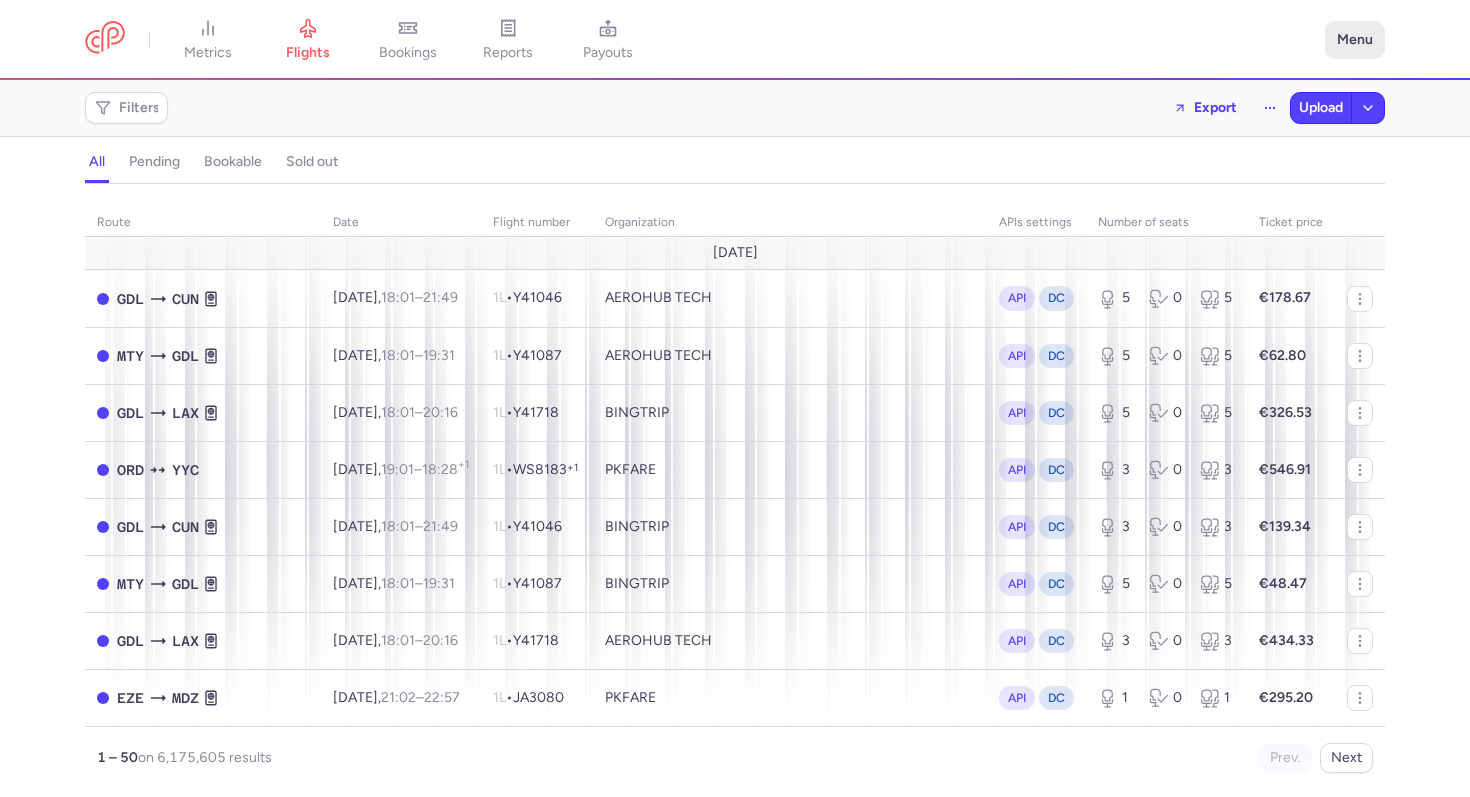 click on "Menu" at bounding box center (1355, 40) 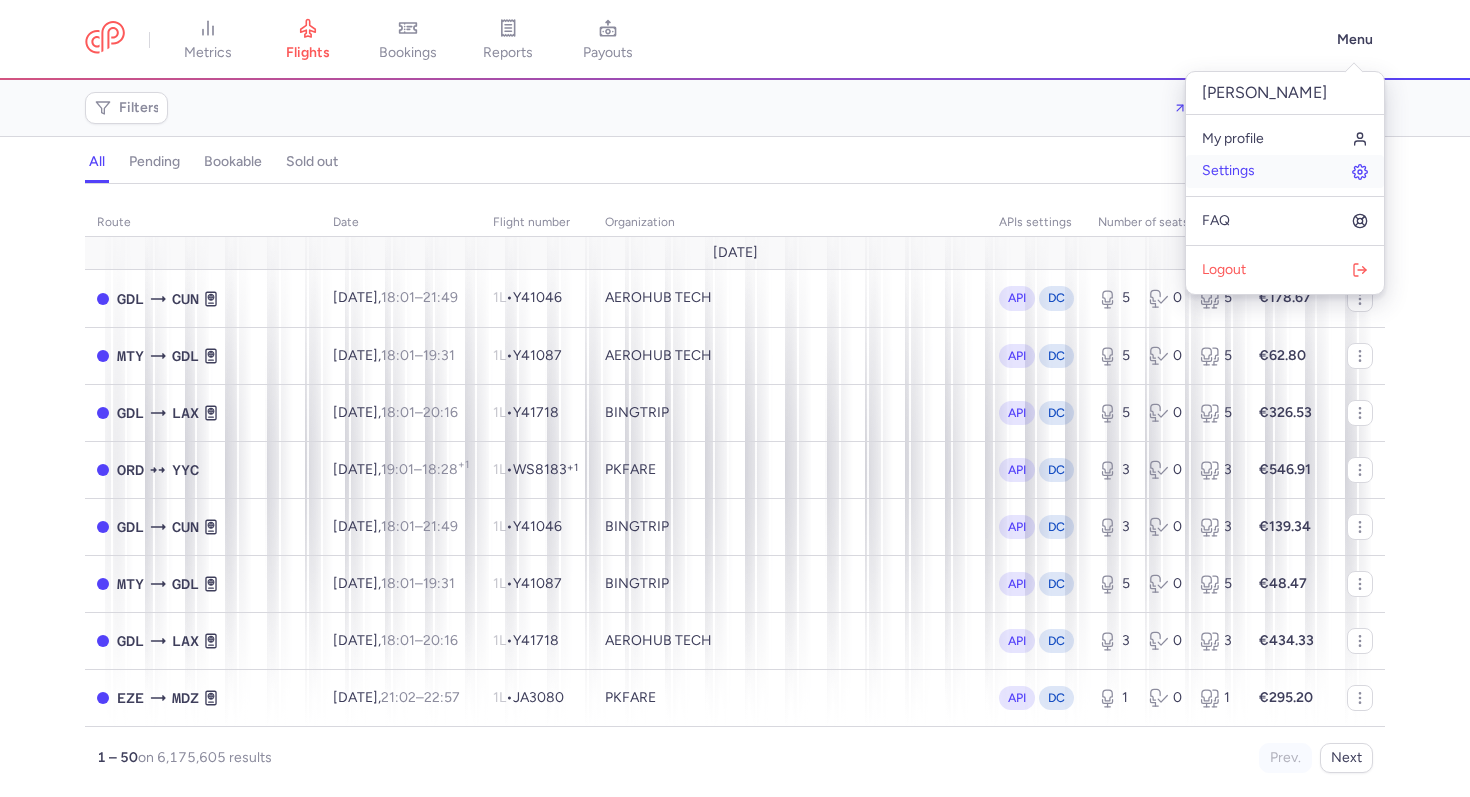 click on "Settings" at bounding box center [1228, 171] 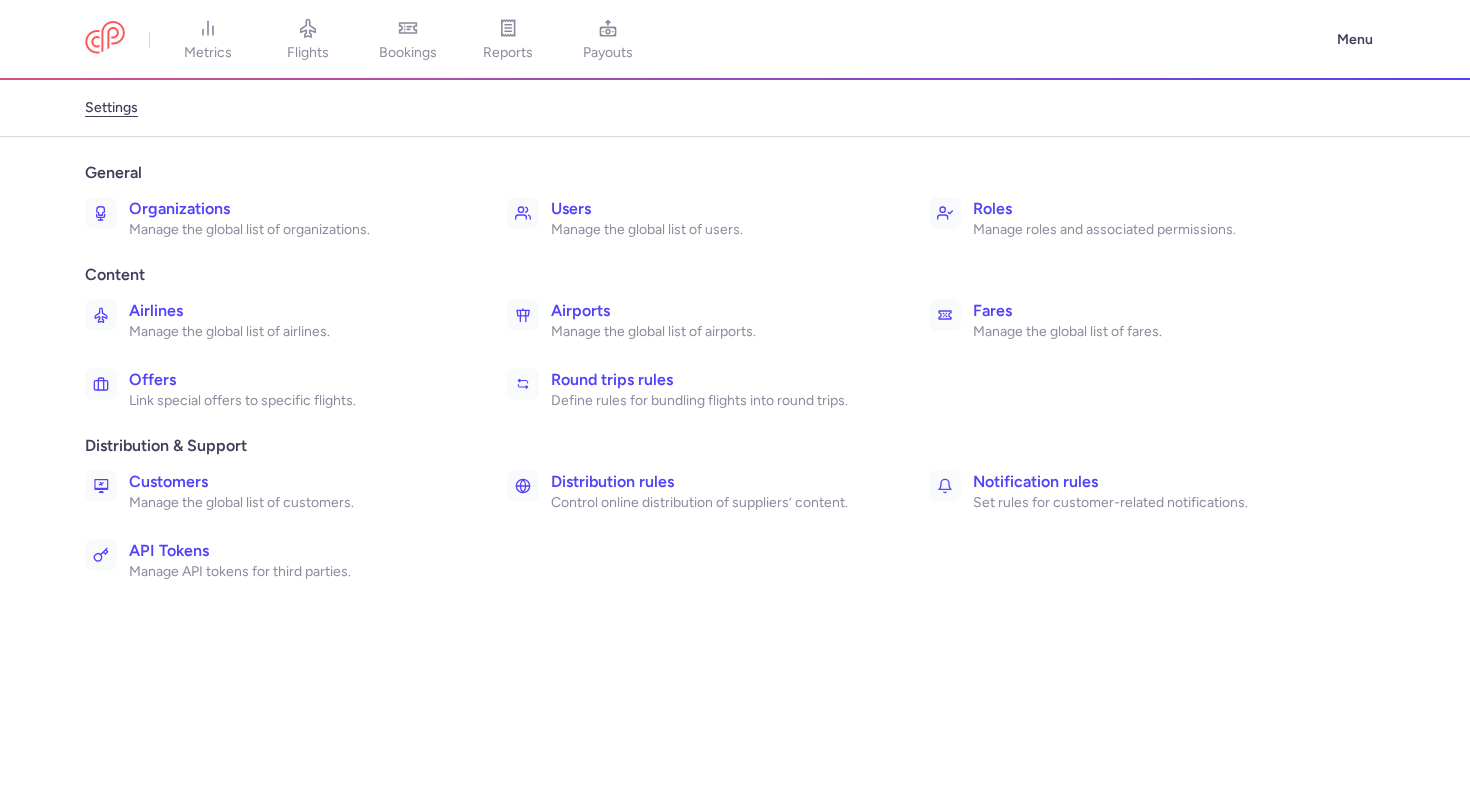 click on "Manage the global list of airlines." at bounding box center (296, 332) 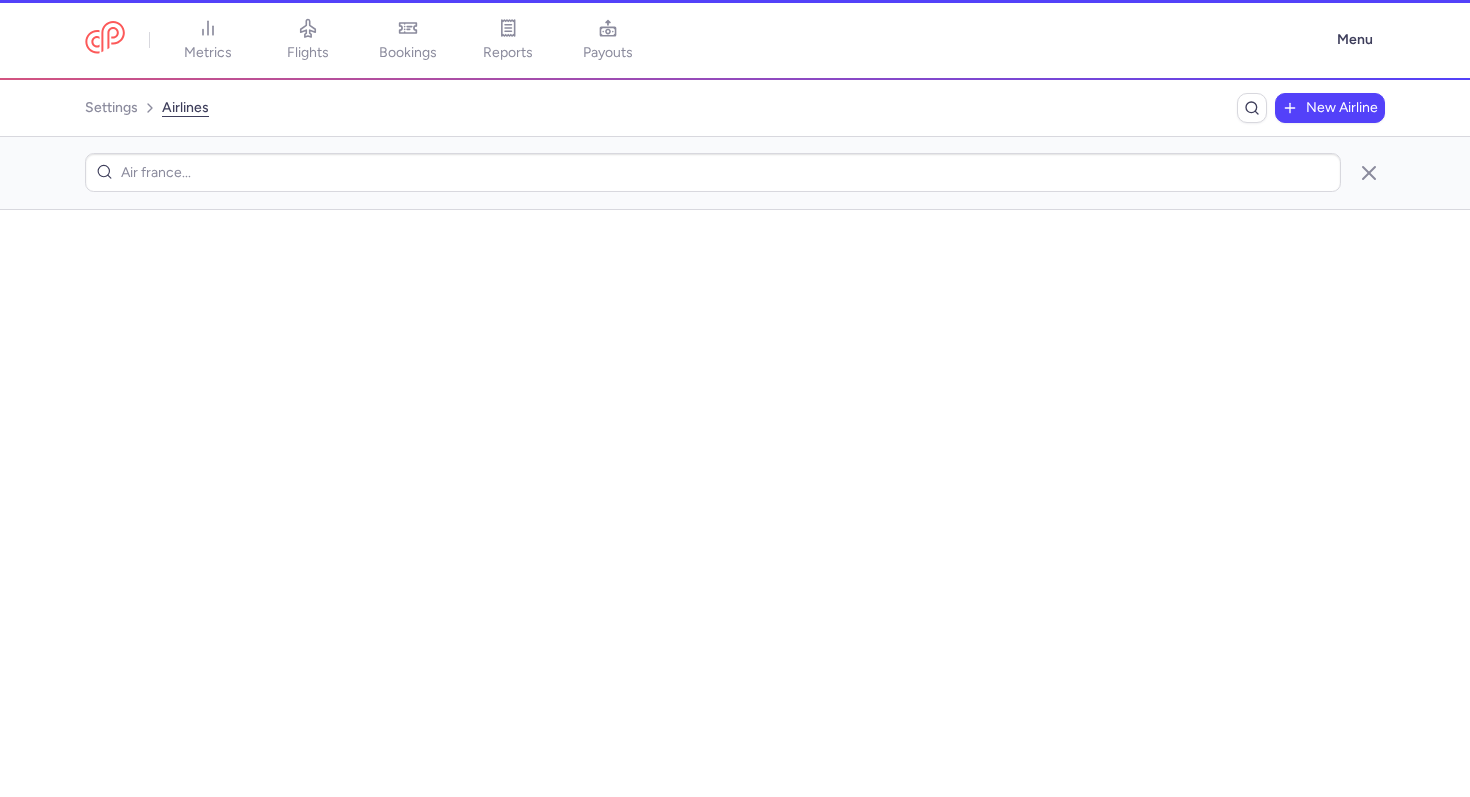 scroll, scrollTop: 0, scrollLeft: 0, axis: both 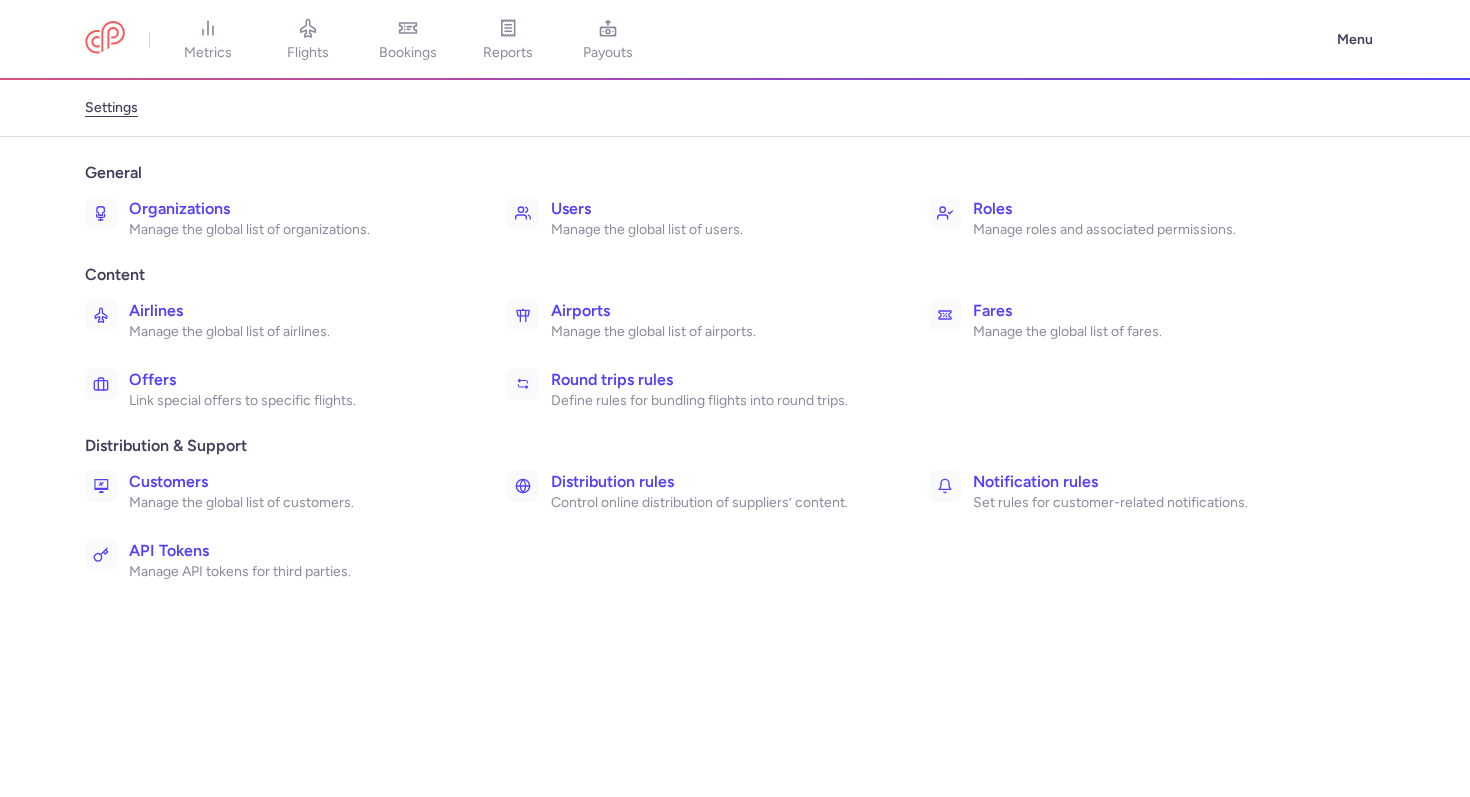 click on "Airports" at bounding box center (718, 311) 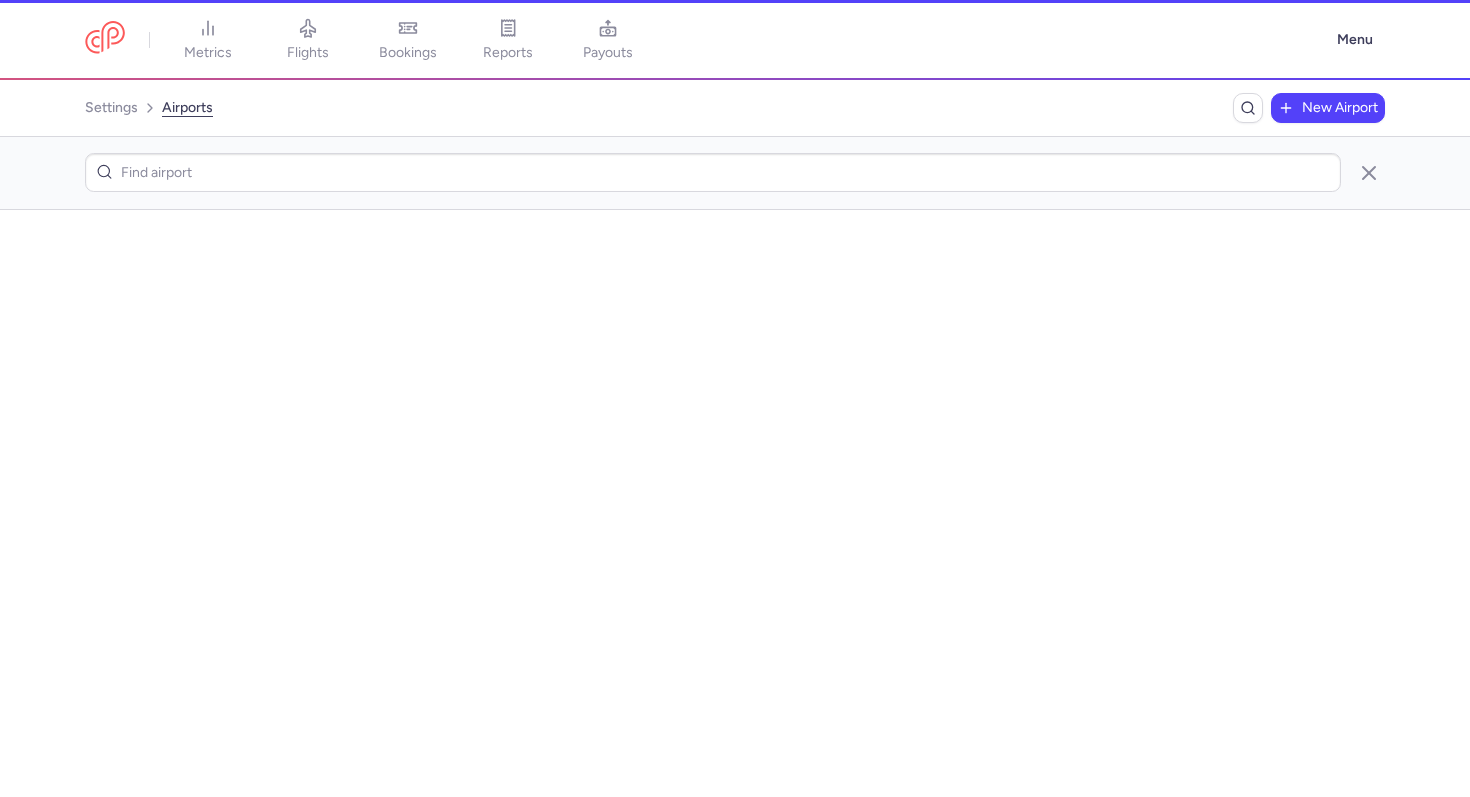 scroll, scrollTop: 0, scrollLeft: 0, axis: both 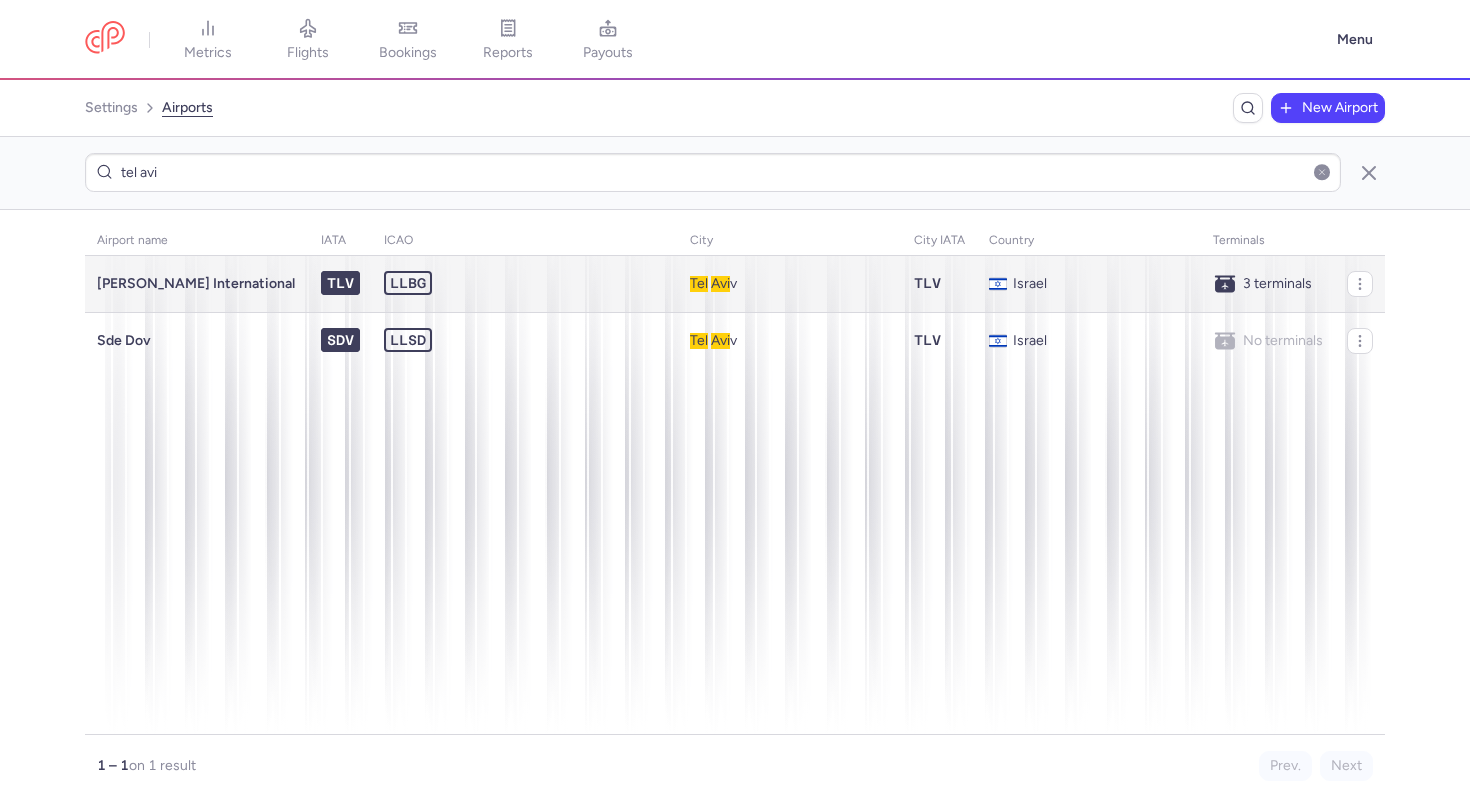 type on "tel avi" 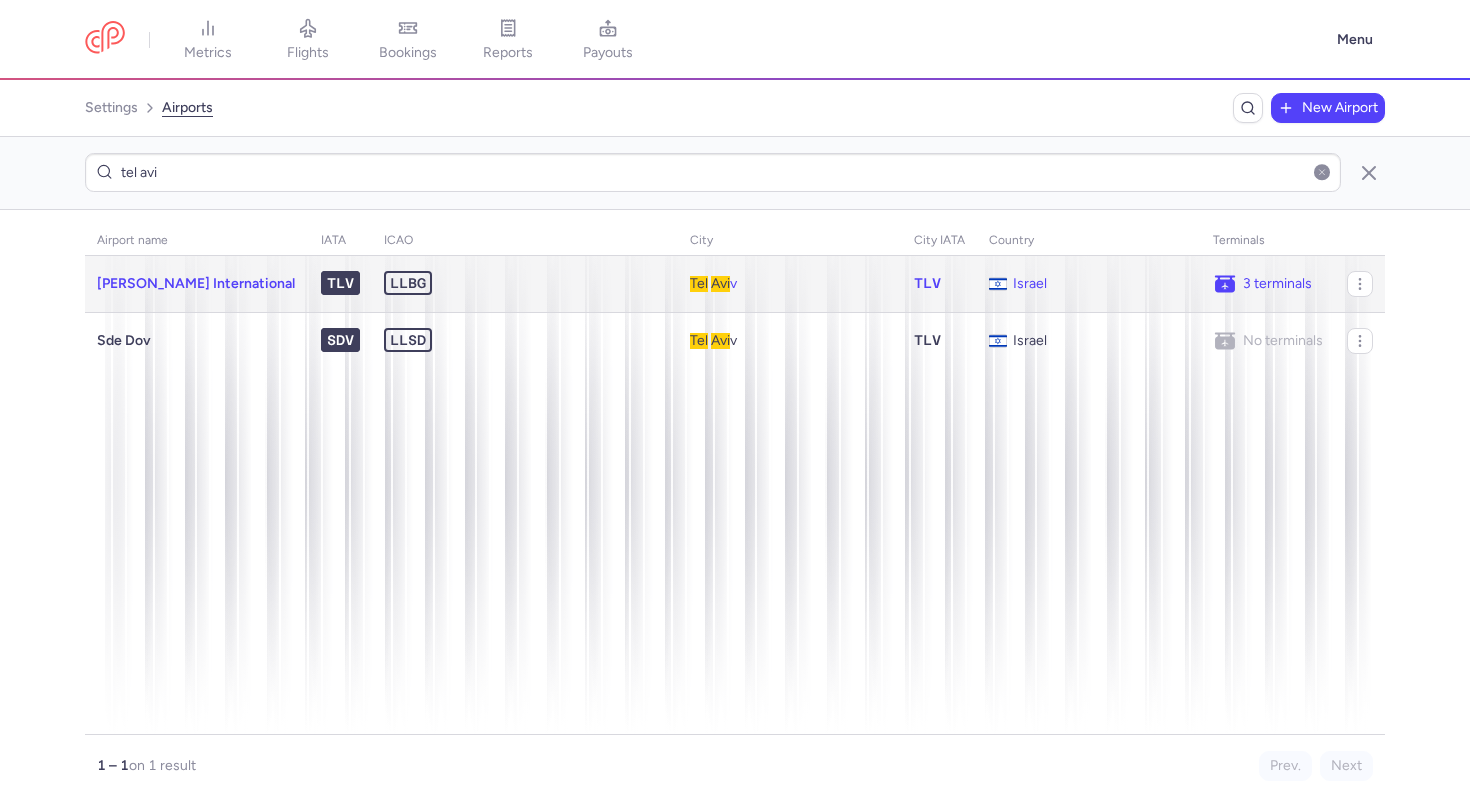 click on "[PERSON_NAME] International" at bounding box center [196, 283] 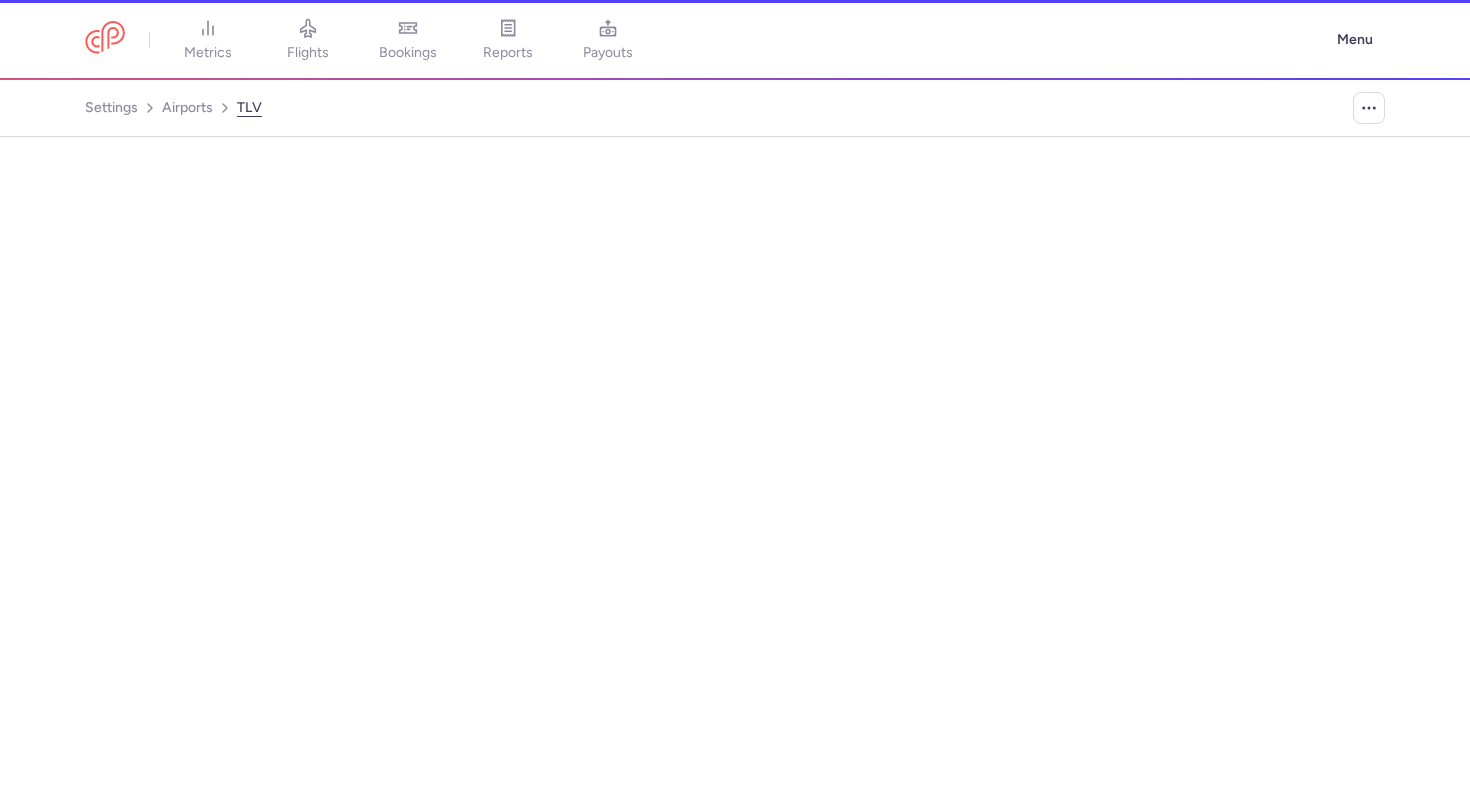 select on "il" 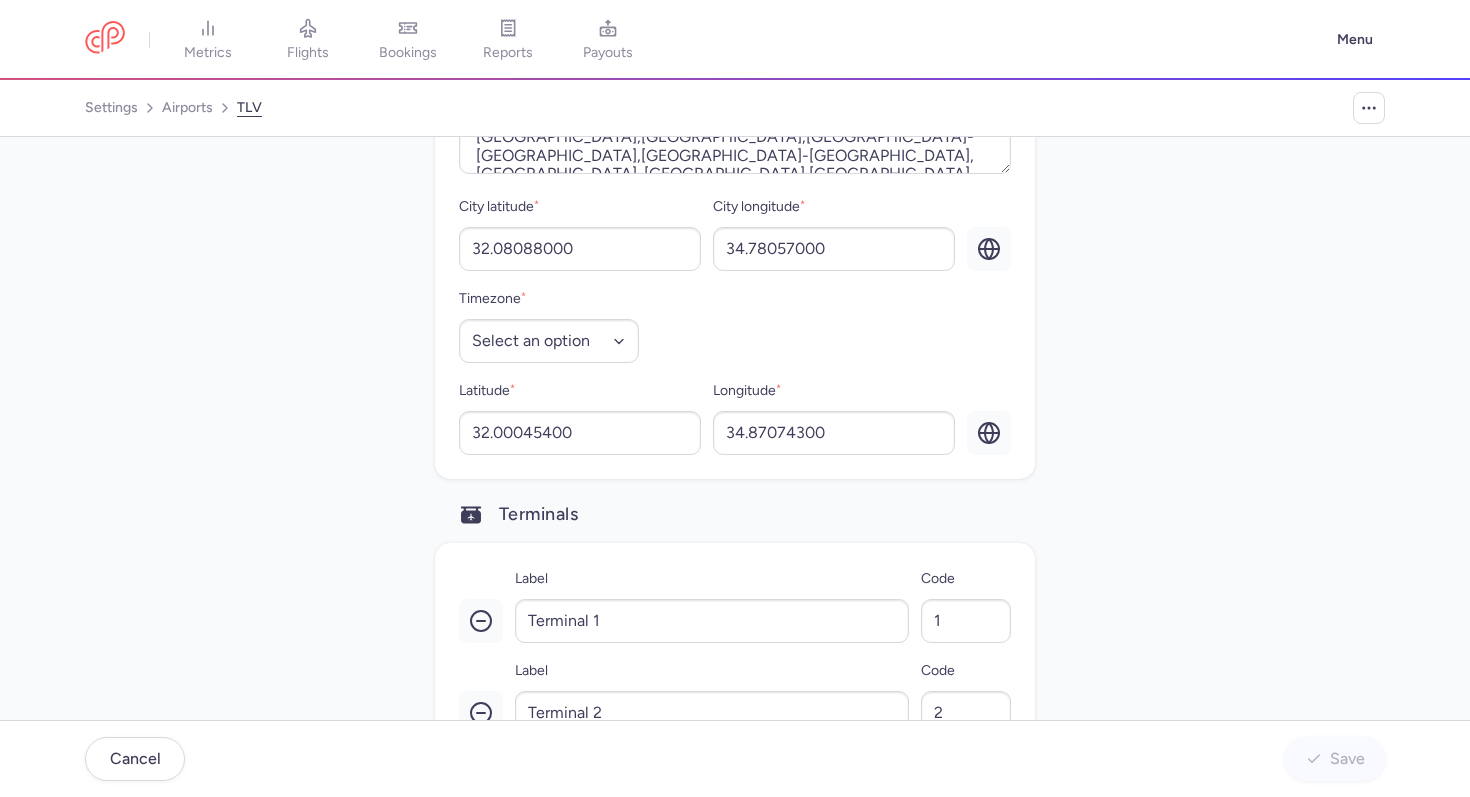 scroll, scrollTop: 941, scrollLeft: 0, axis: vertical 